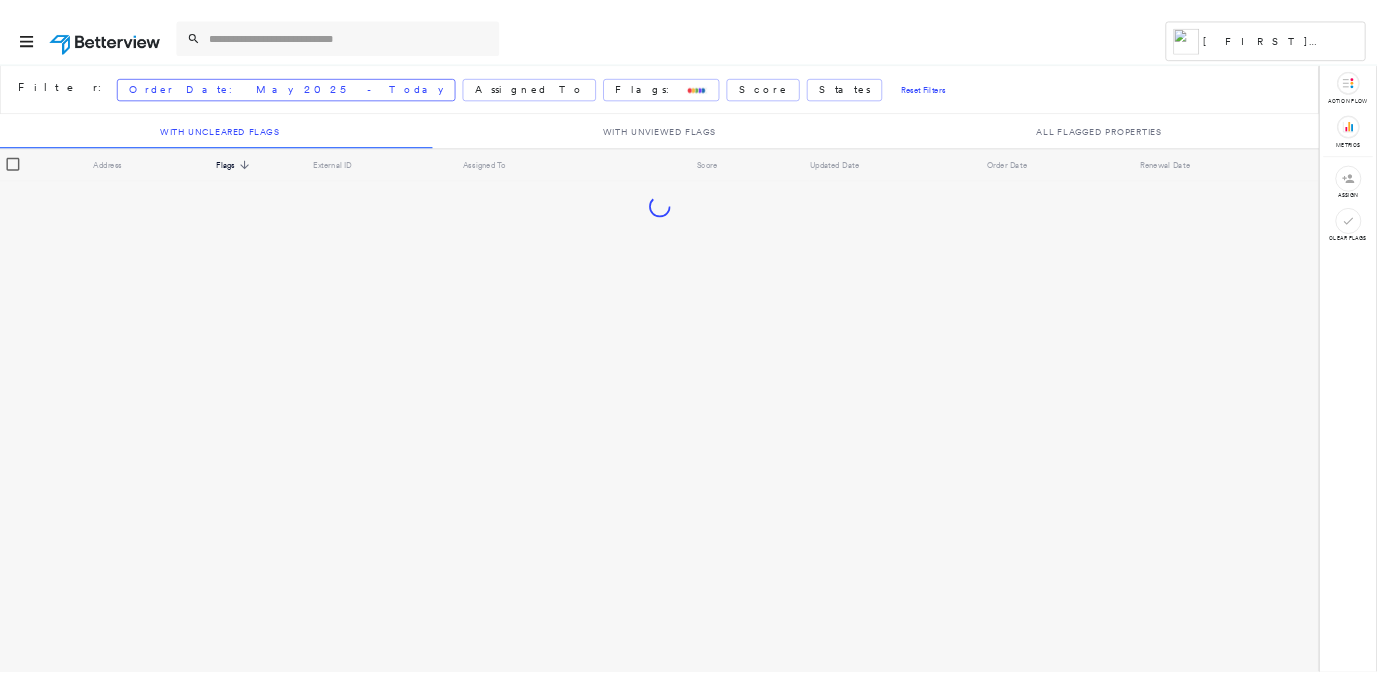 scroll, scrollTop: 0, scrollLeft: 0, axis: both 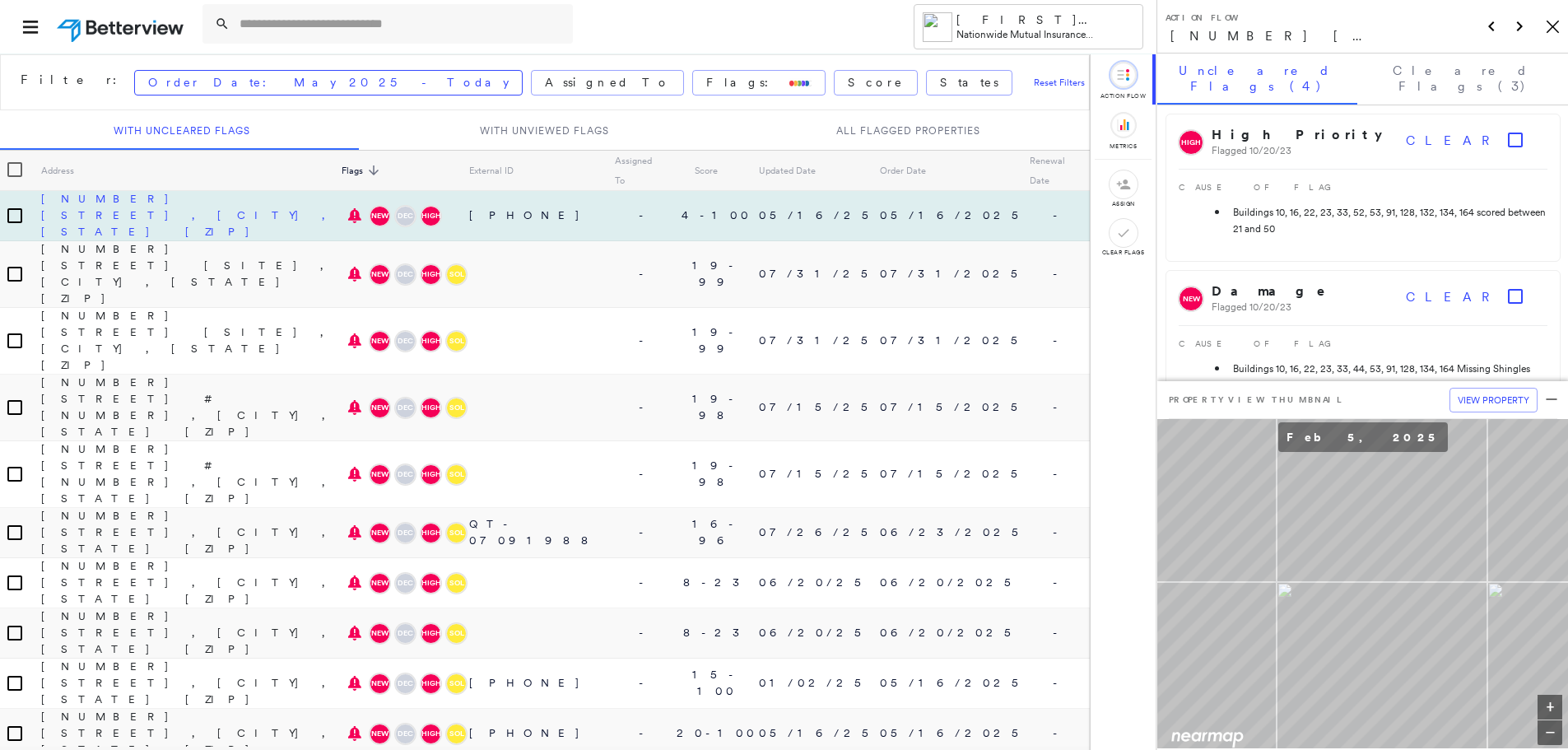 click on "[NUMBER] [STREET], [CITY], [STATE] [ZIP]" at bounding box center [188, 215] 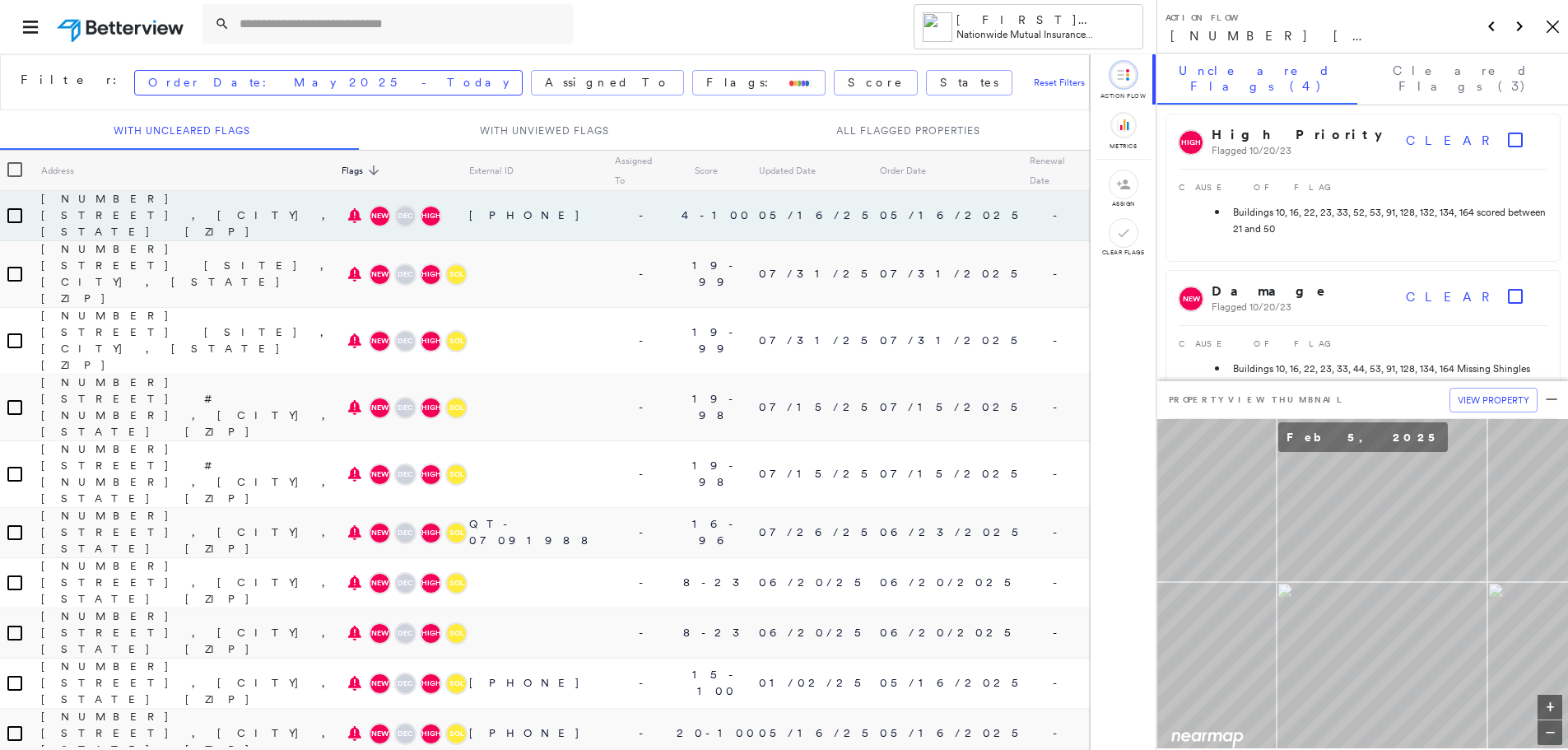 click on "[NUMBER] [STREET], [CITY], [STATE] [ZIP]" at bounding box center [188, 783] 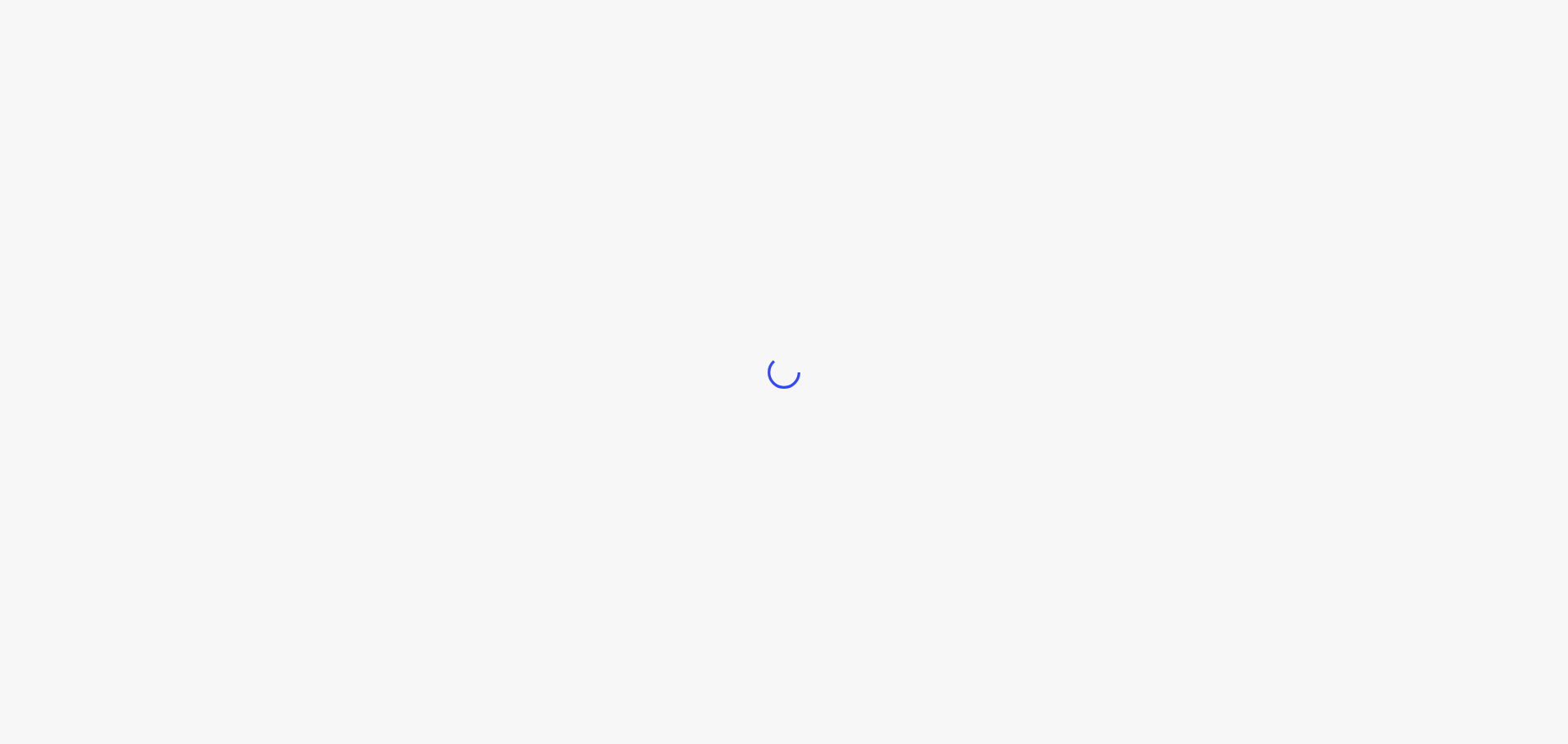scroll, scrollTop: 0, scrollLeft: 0, axis: both 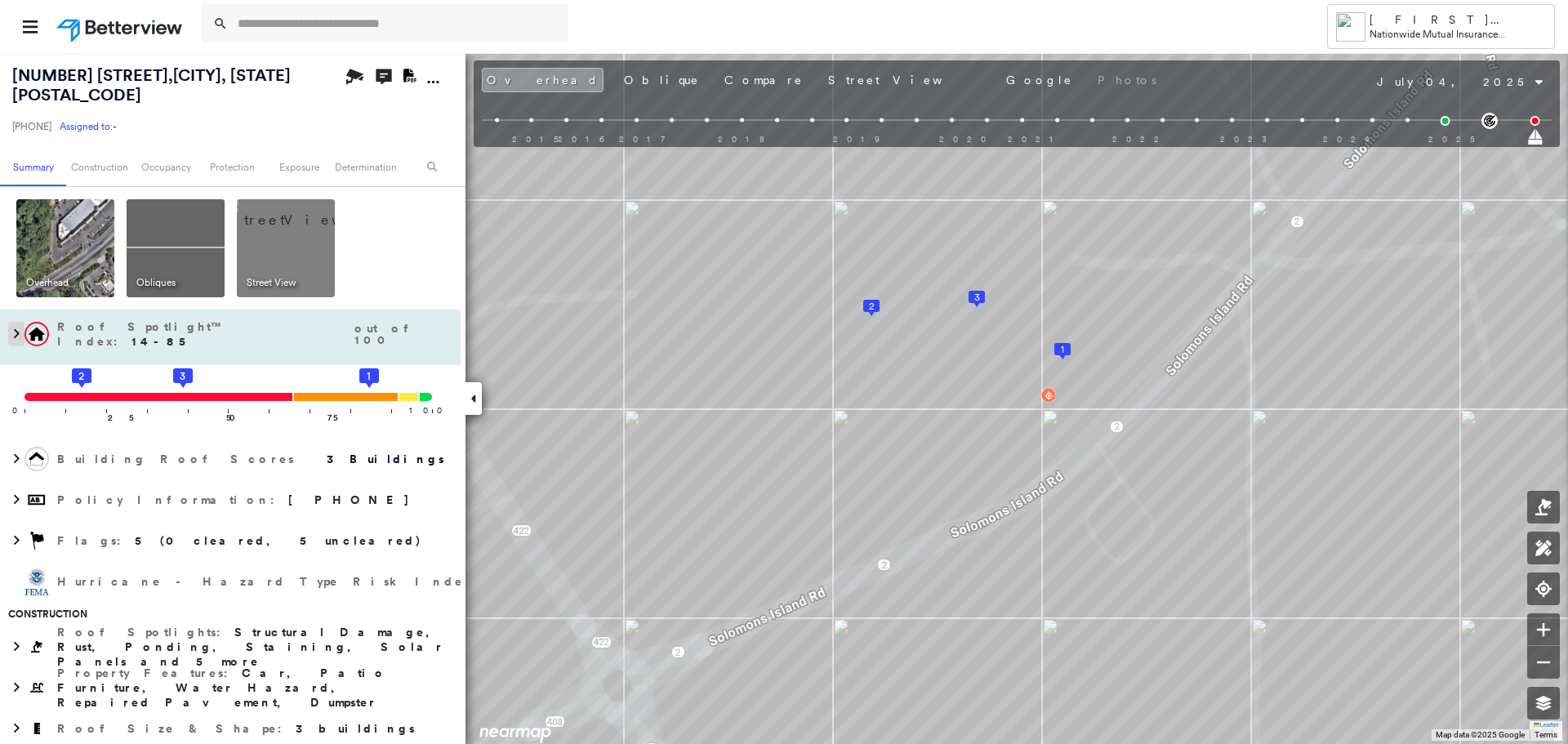 click 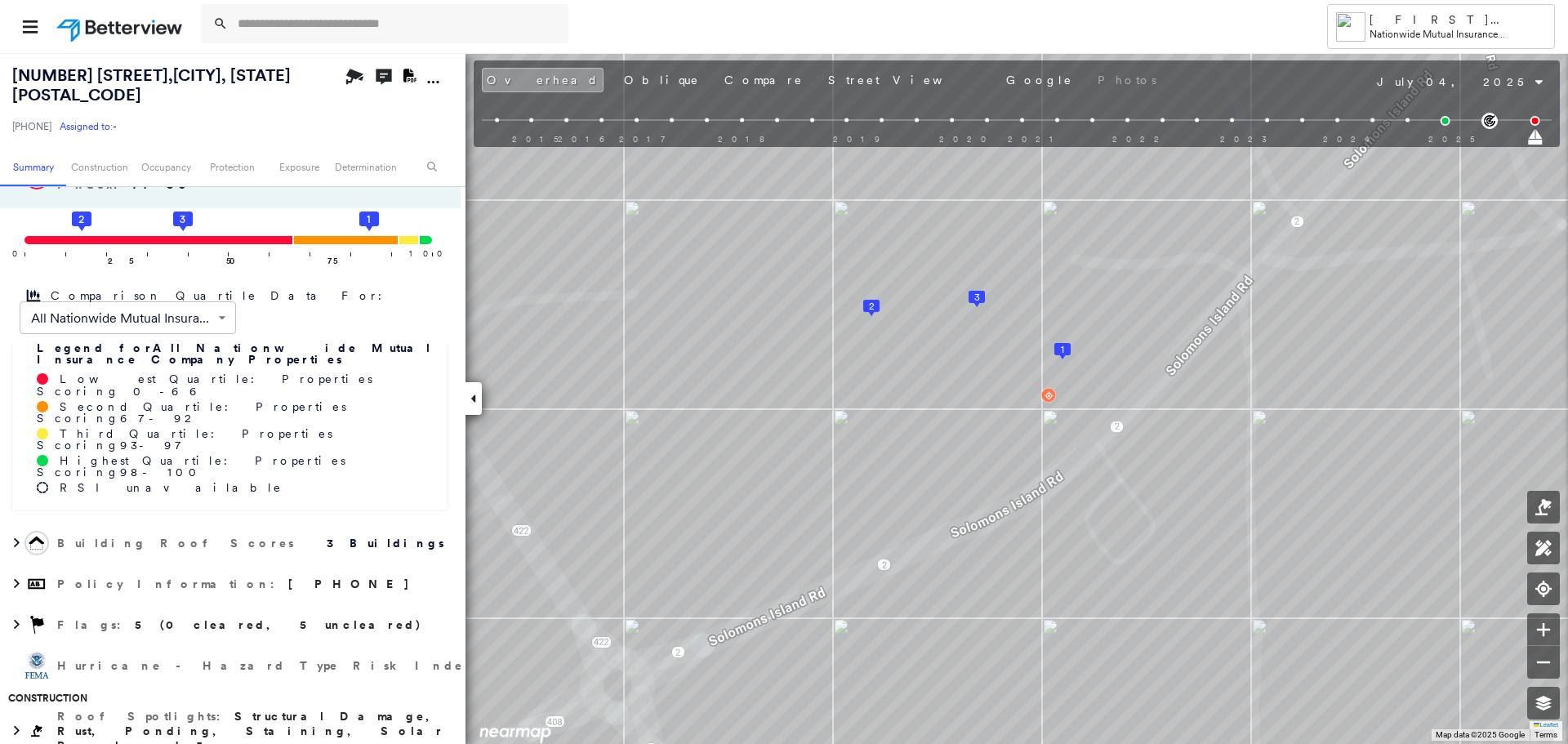 scroll, scrollTop: 0, scrollLeft: 0, axis: both 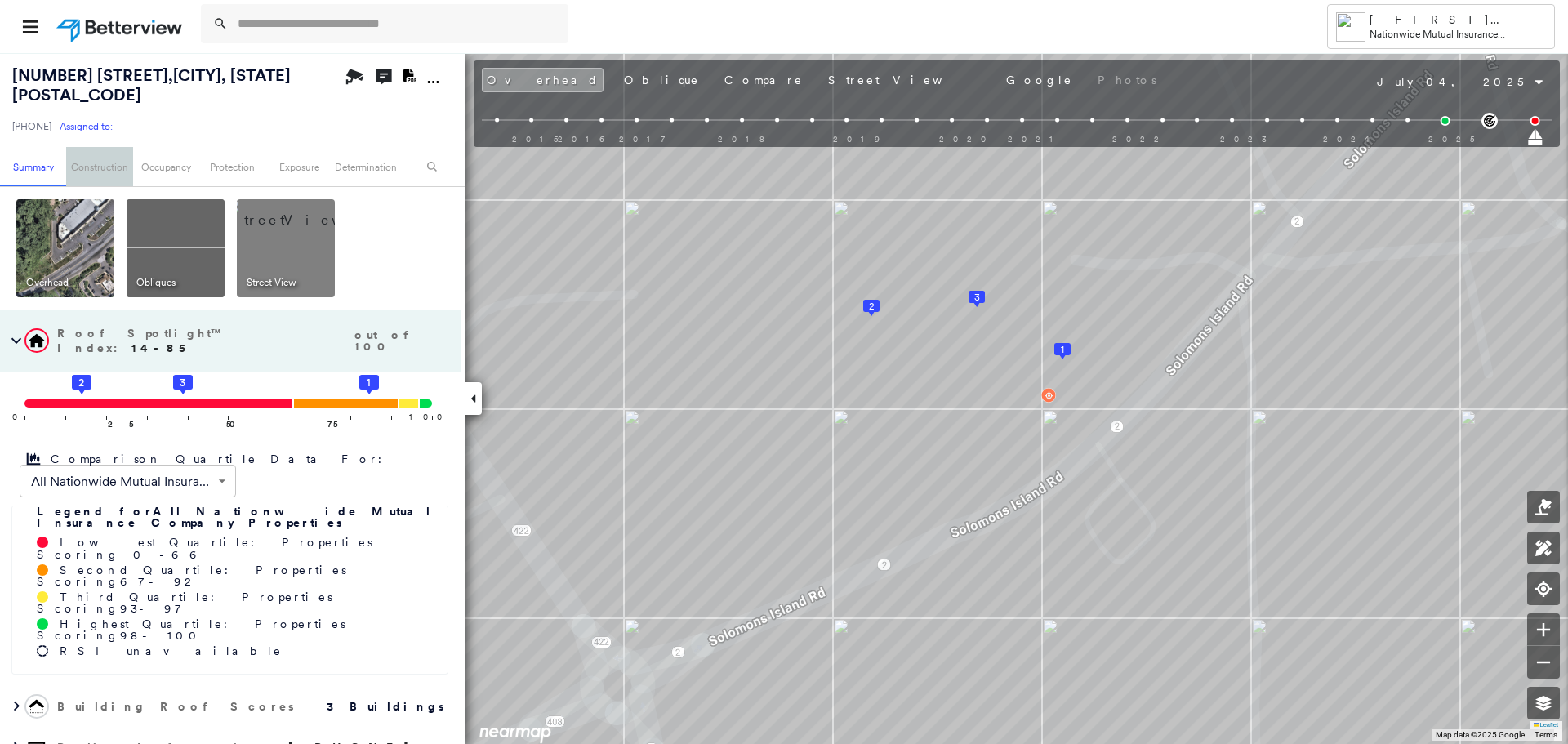 click on "Construction" at bounding box center (99, 167) 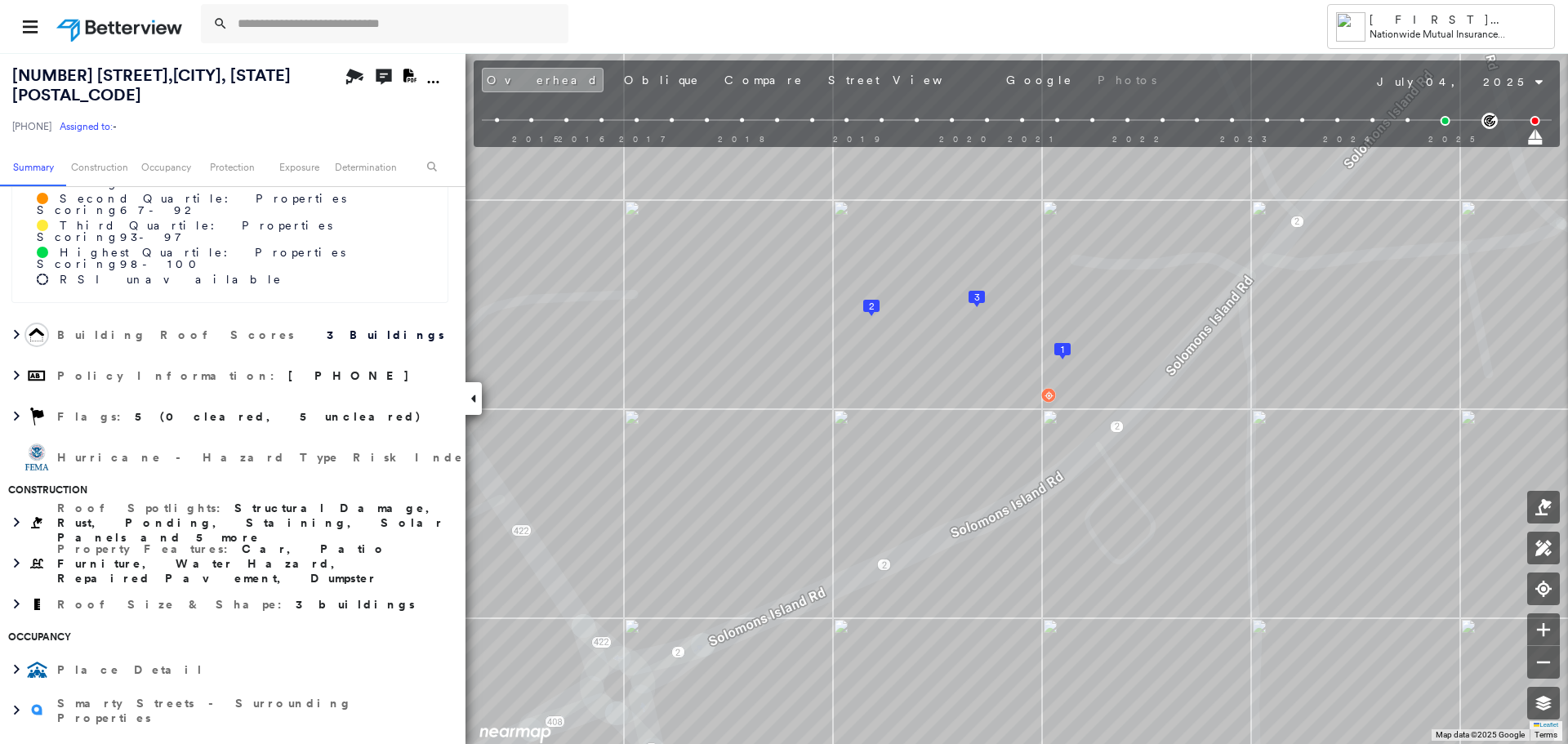 scroll, scrollTop: 127, scrollLeft: 0, axis: vertical 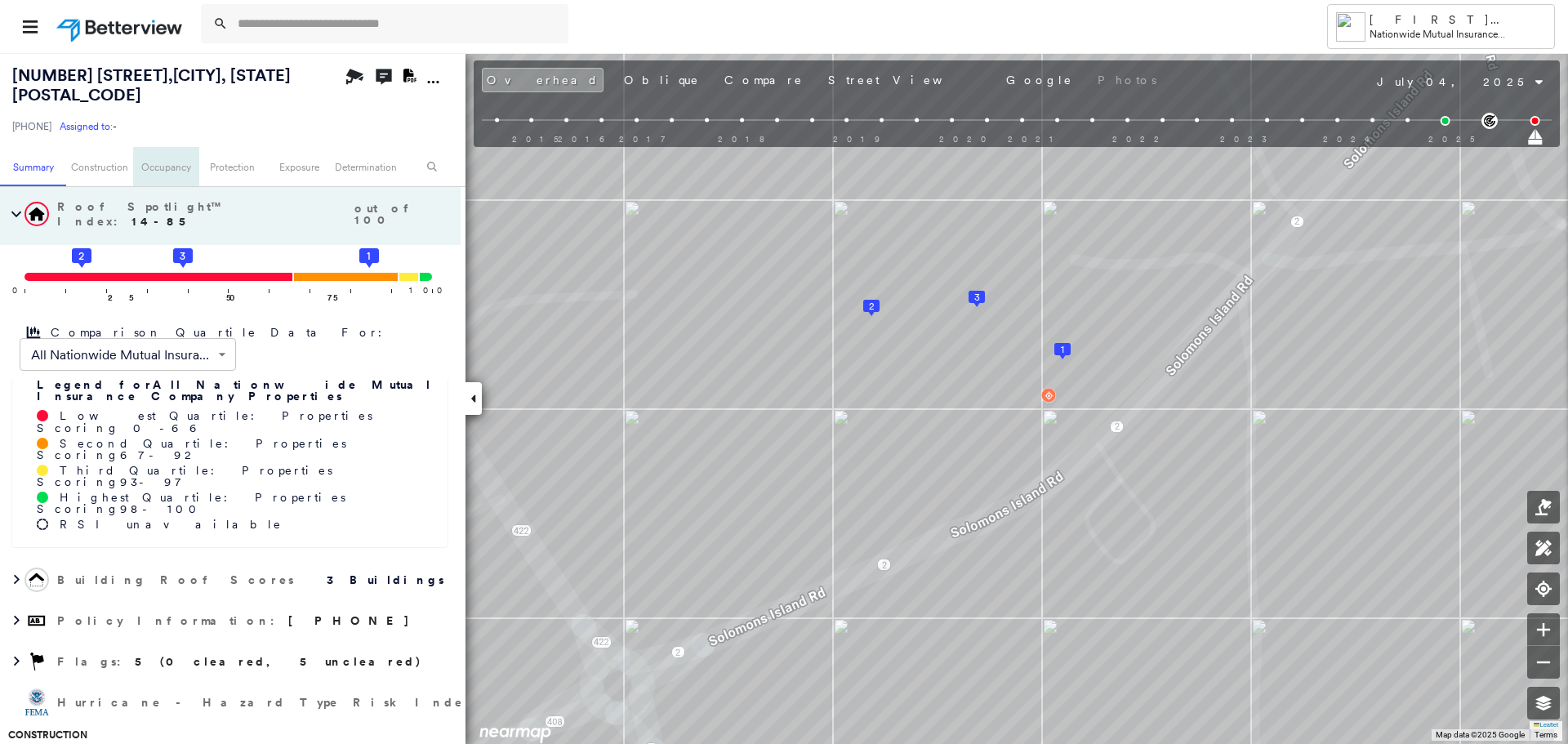 click on "Occupancy" at bounding box center [166, 167] 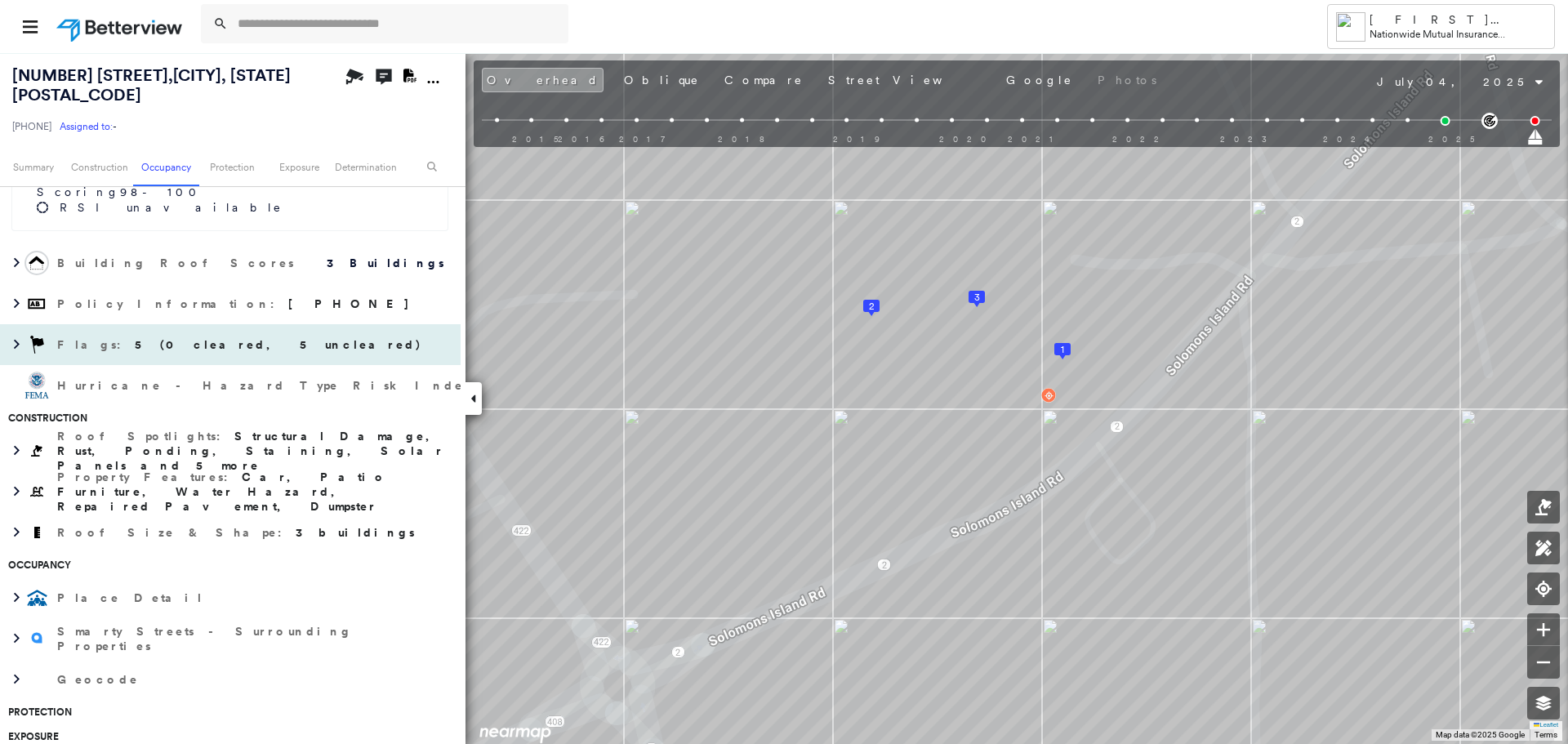 scroll, scrollTop: 437, scrollLeft: 0, axis: vertical 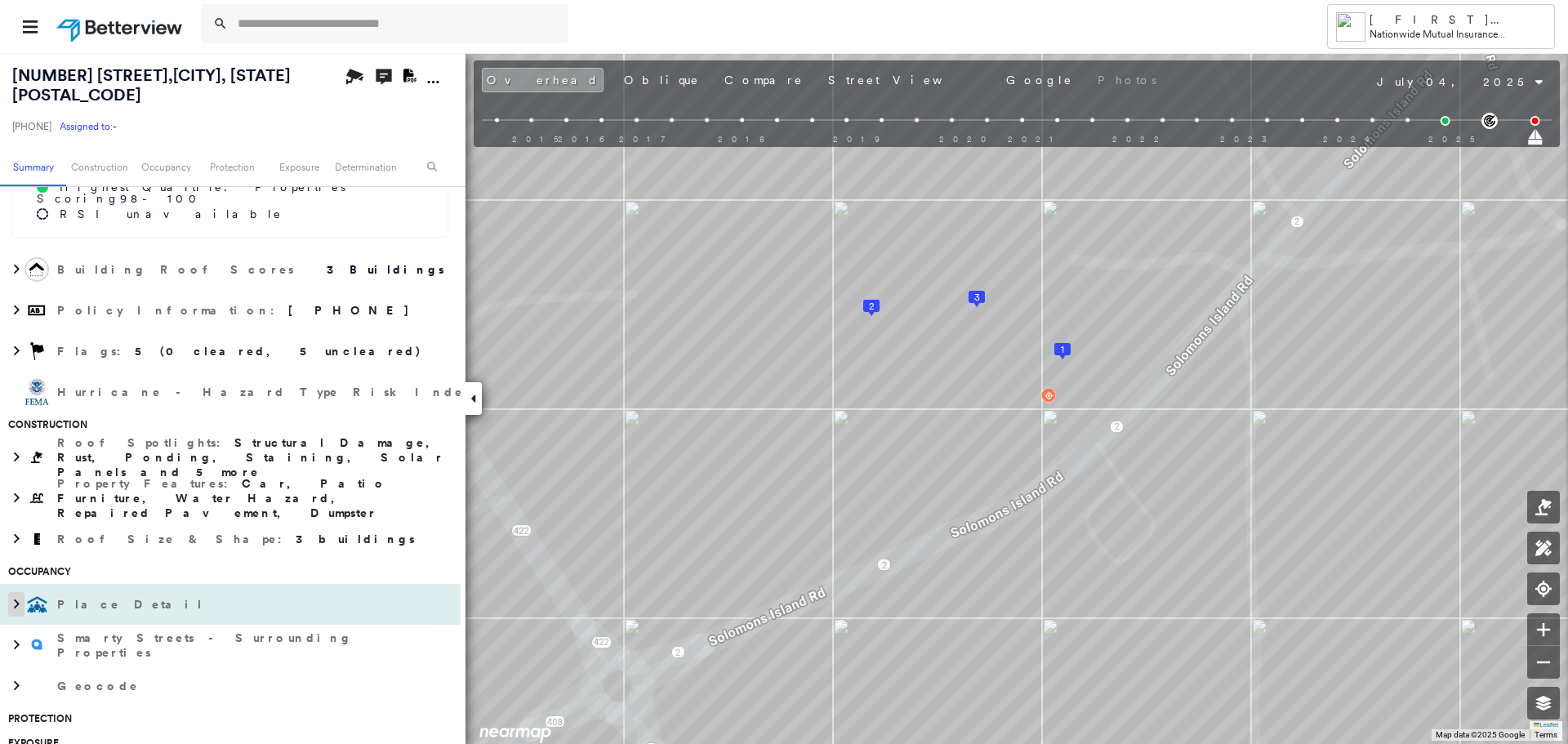click at bounding box center [16, 604] 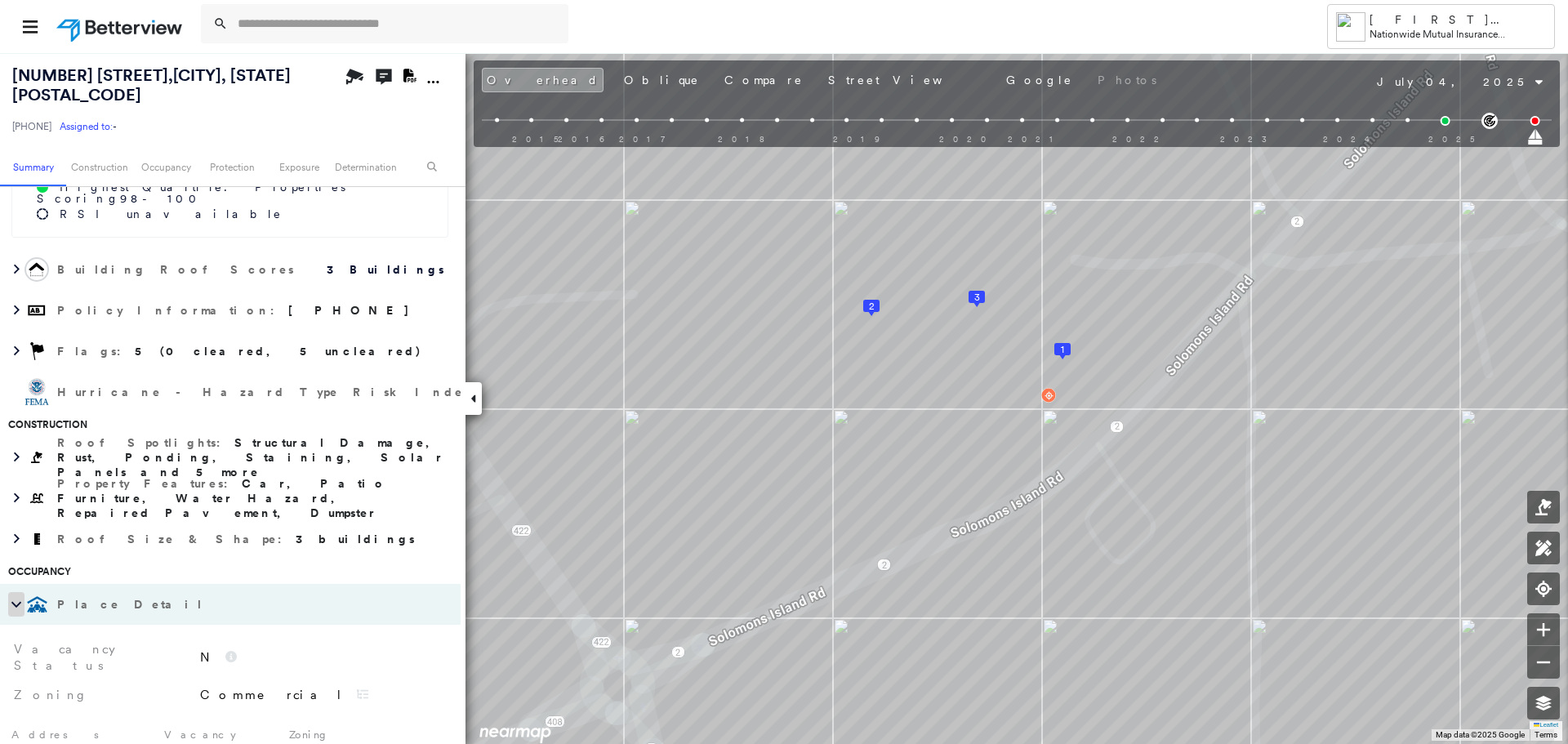 click at bounding box center (16, 604) 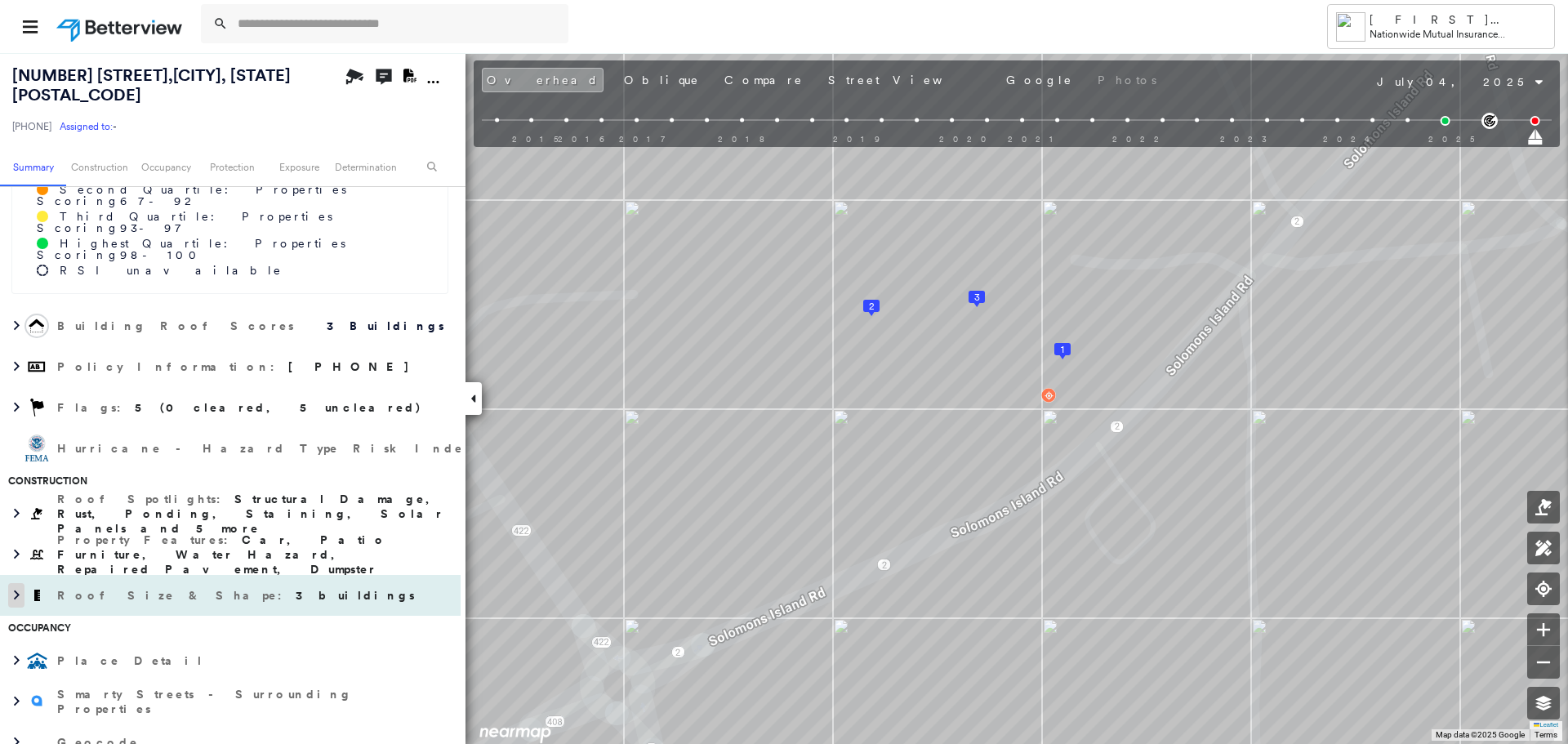 scroll, scrollTop: 355, scrollLeft: 0, axis: vertical 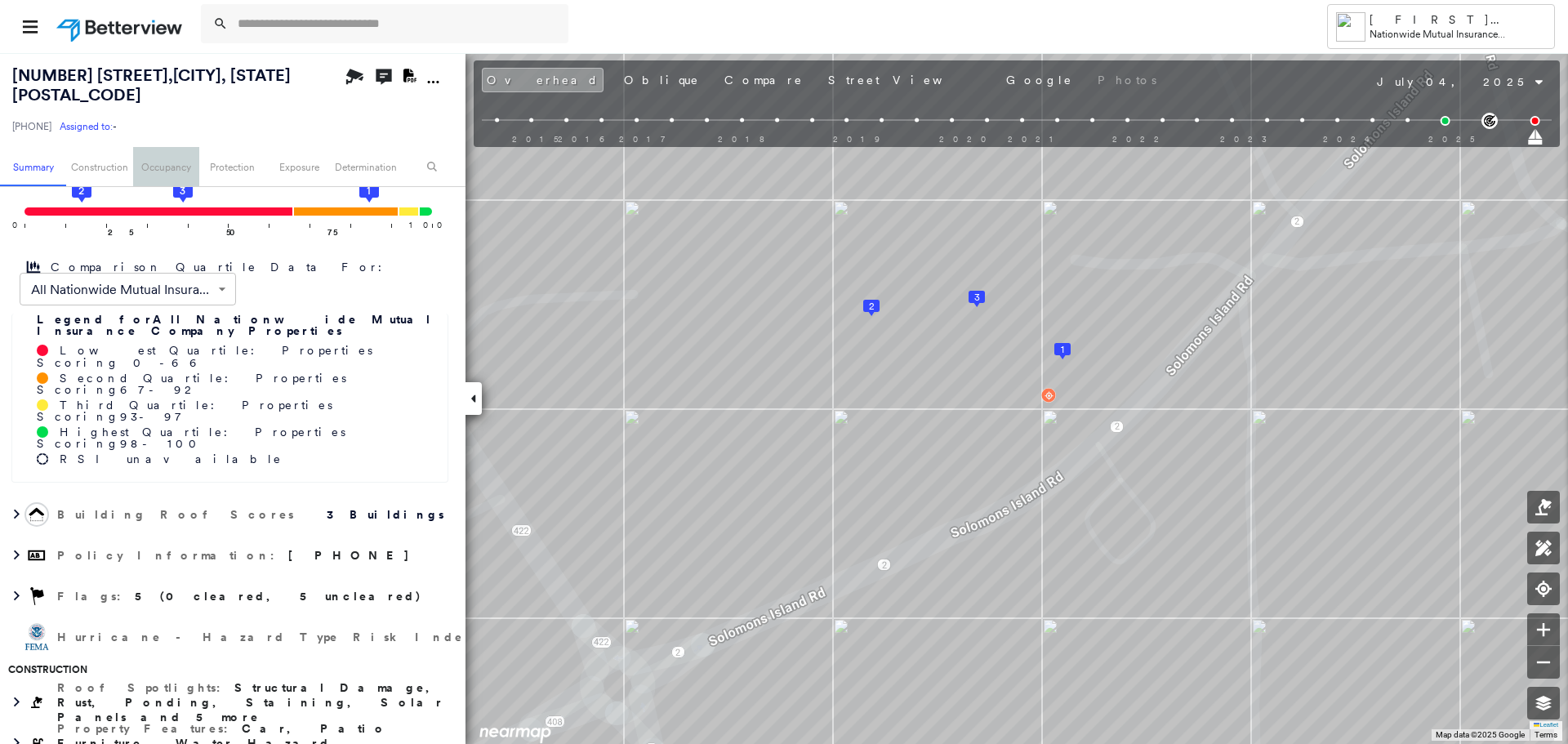 click on "Occupancy" at bounding box center (166, 167) 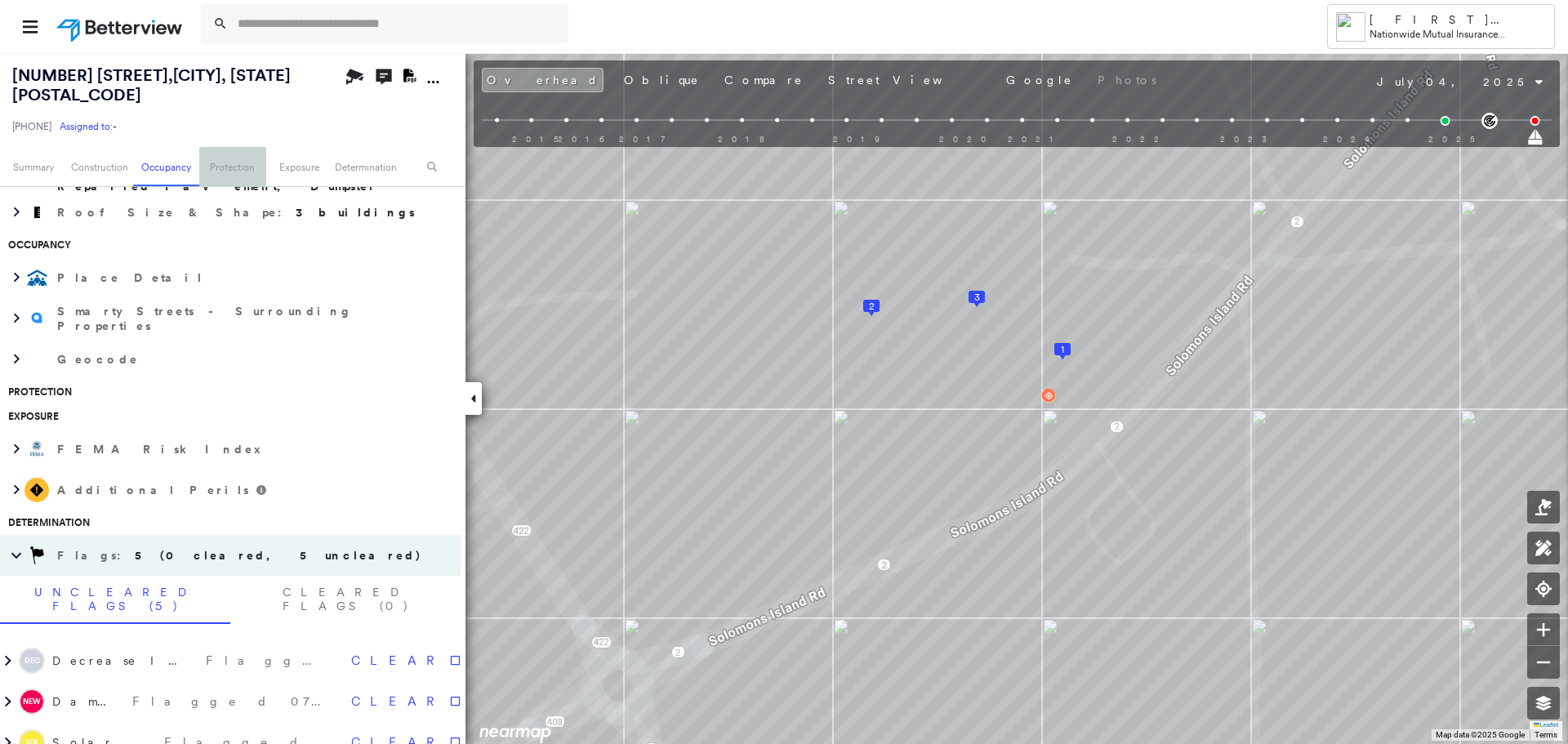 click on "Protection" at bounding box center (232, 167) 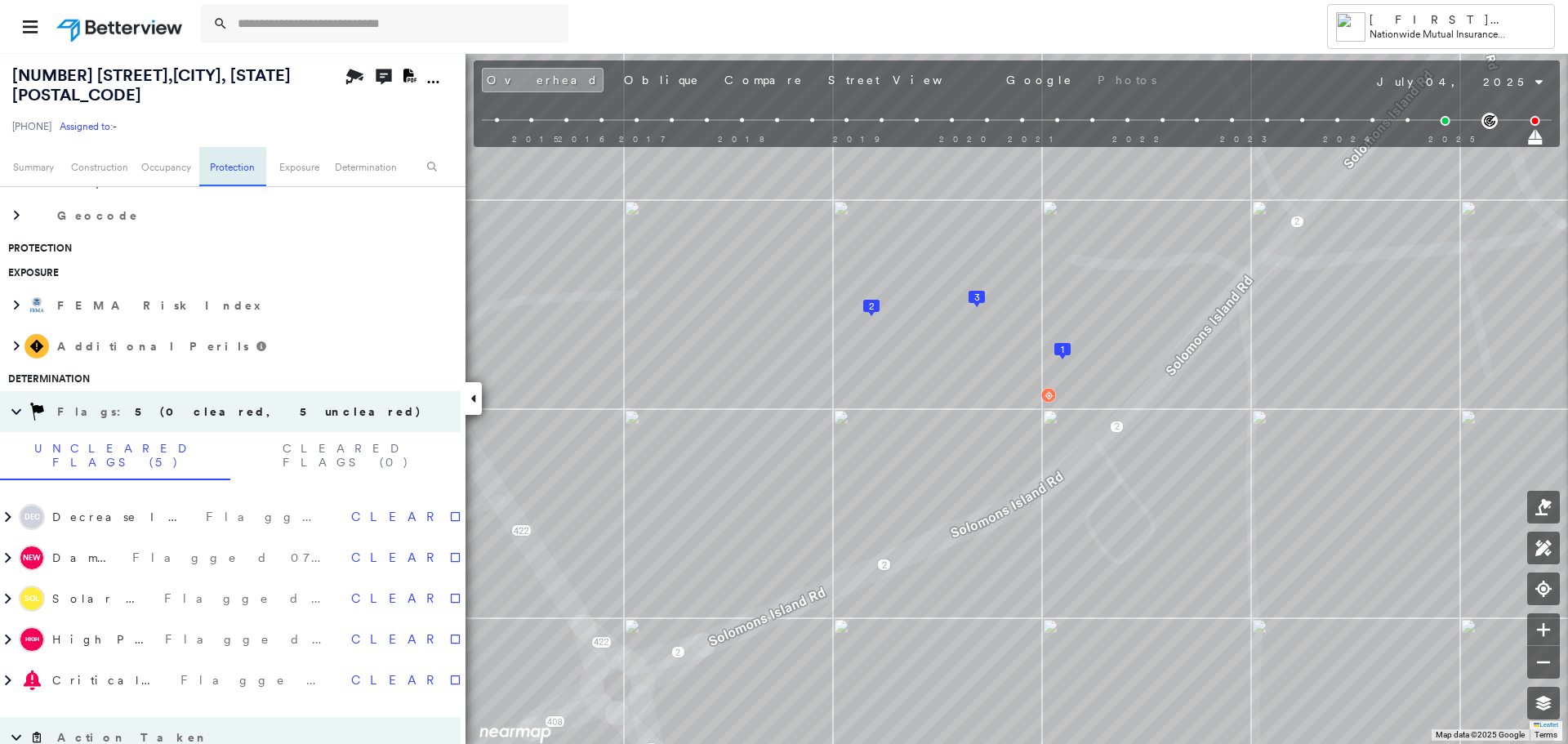 scroll, scrollTop: 911, scrollLeft: 0, axis: vertical 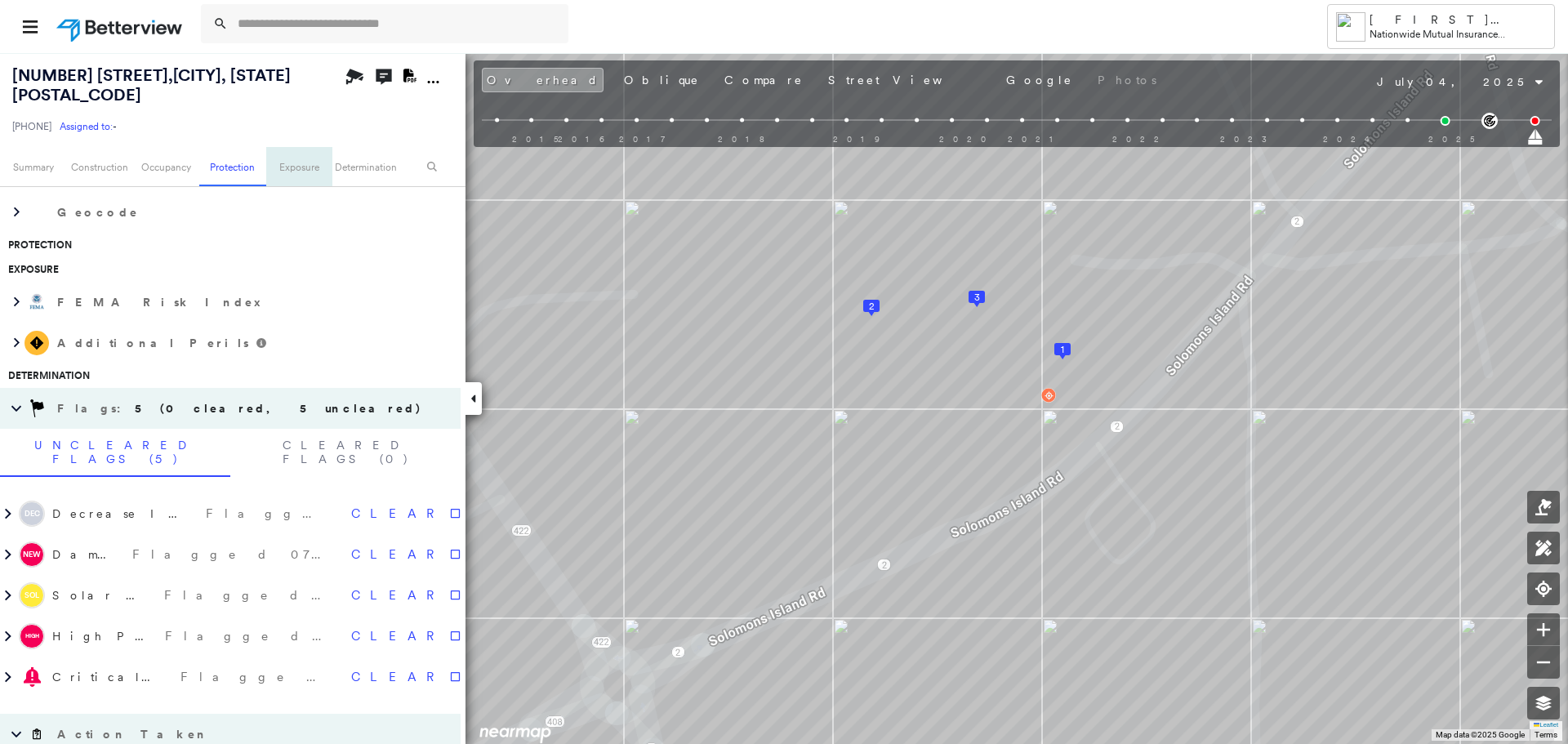 click on "Exposure" at bounding box center [299, 167] 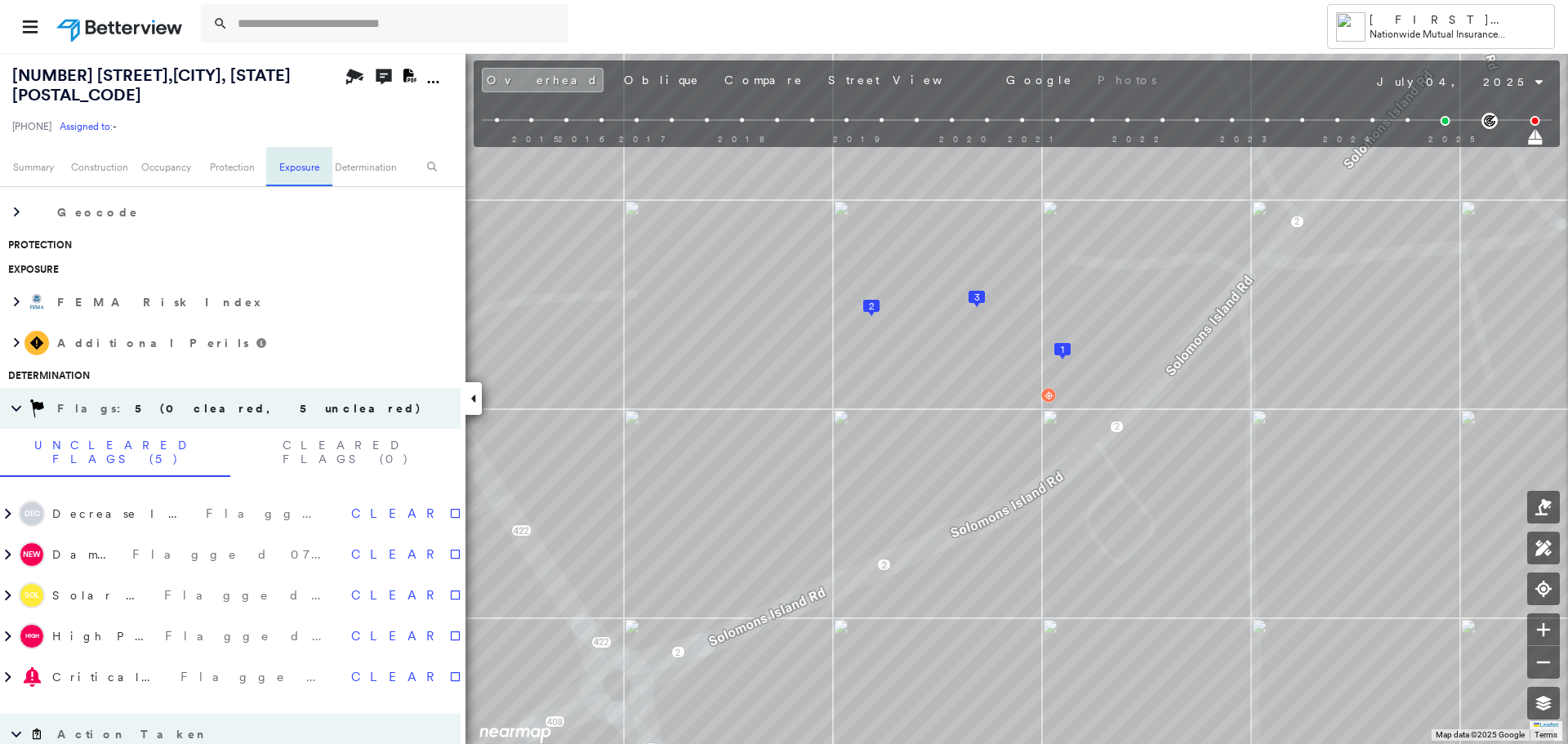 scroll, scrollTop: 935, scrollLeft: 0, axis: vertical 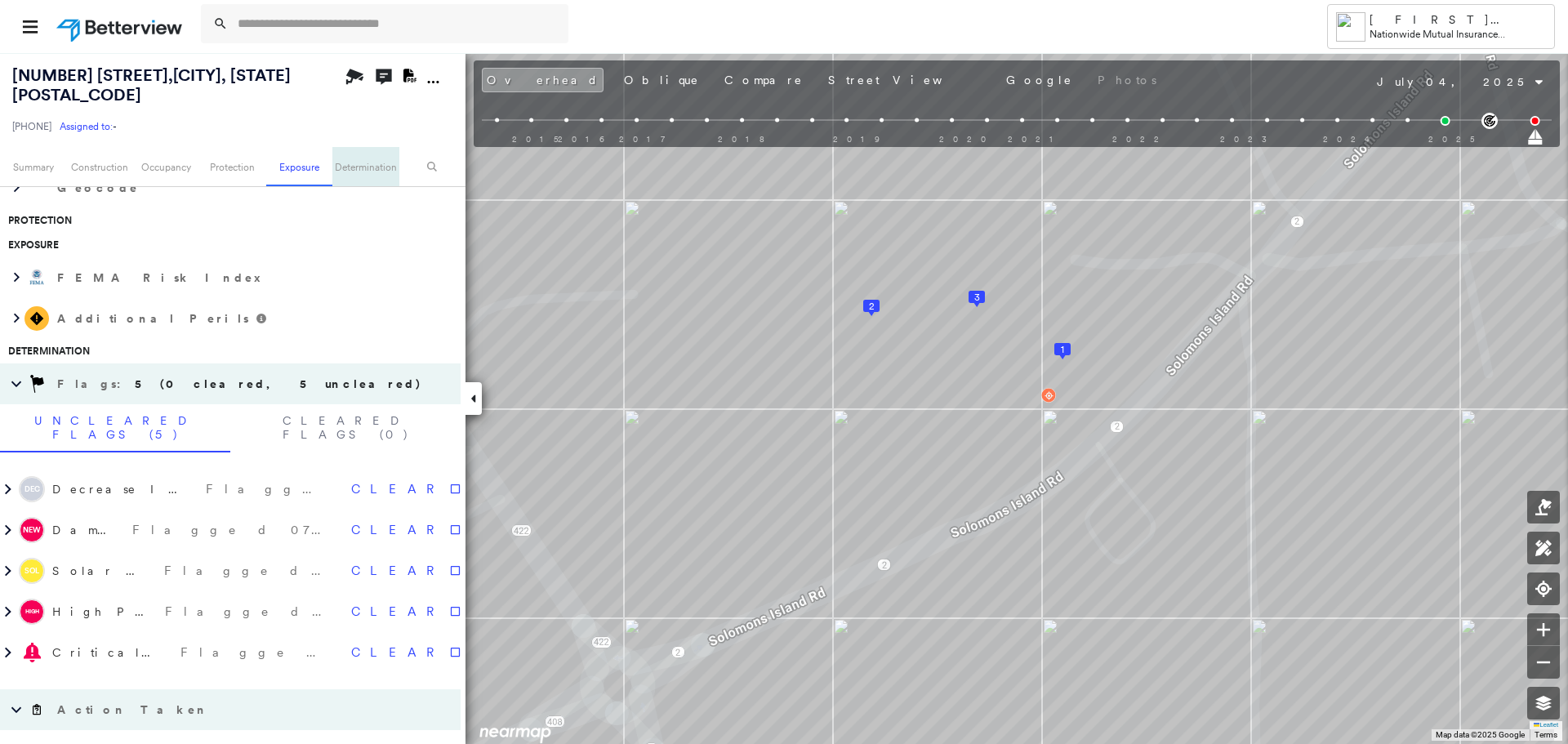 click on "Determination" at bounding box center [365, 167] 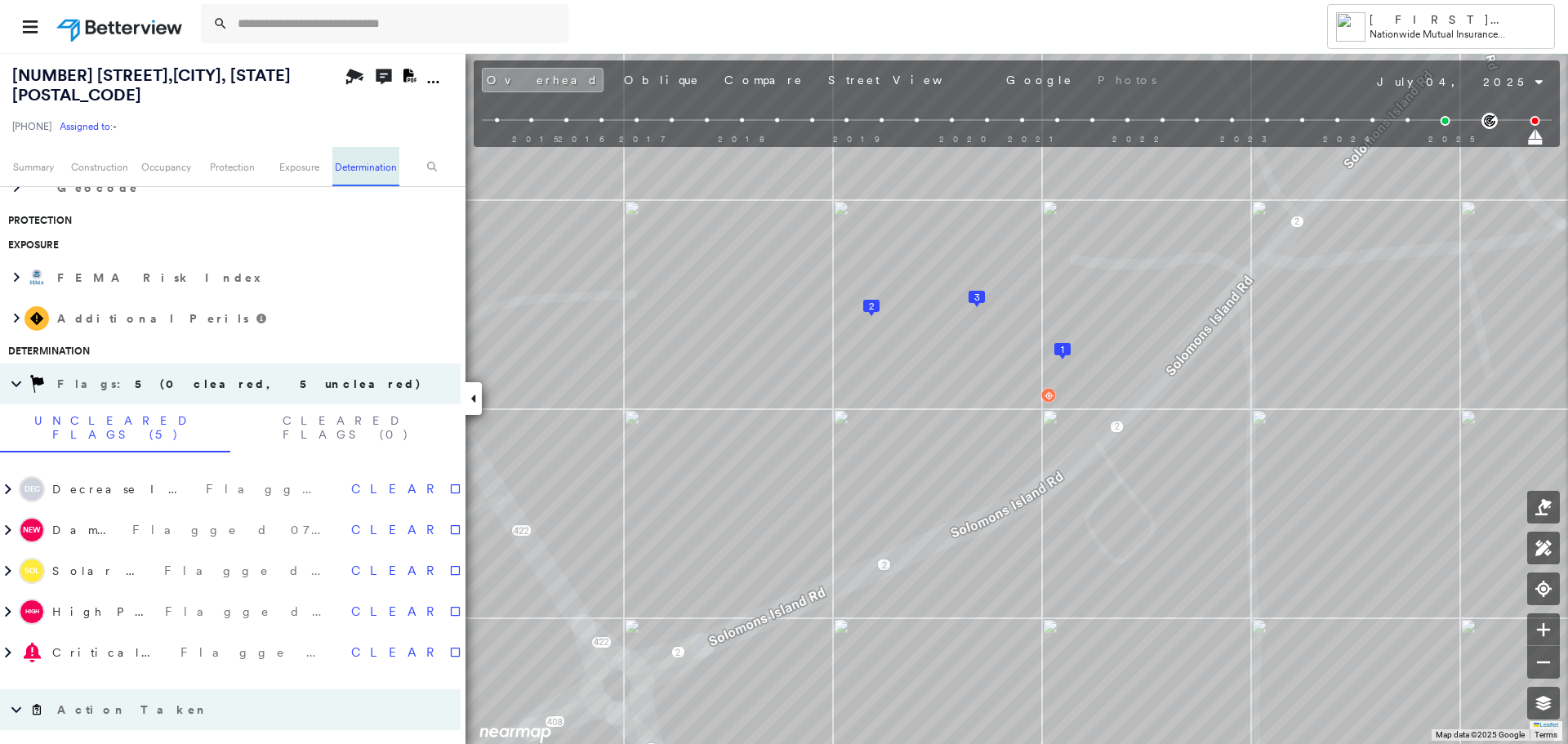 scroll, scrollTop: 1027, scrollLeft: 0, axis: vertical 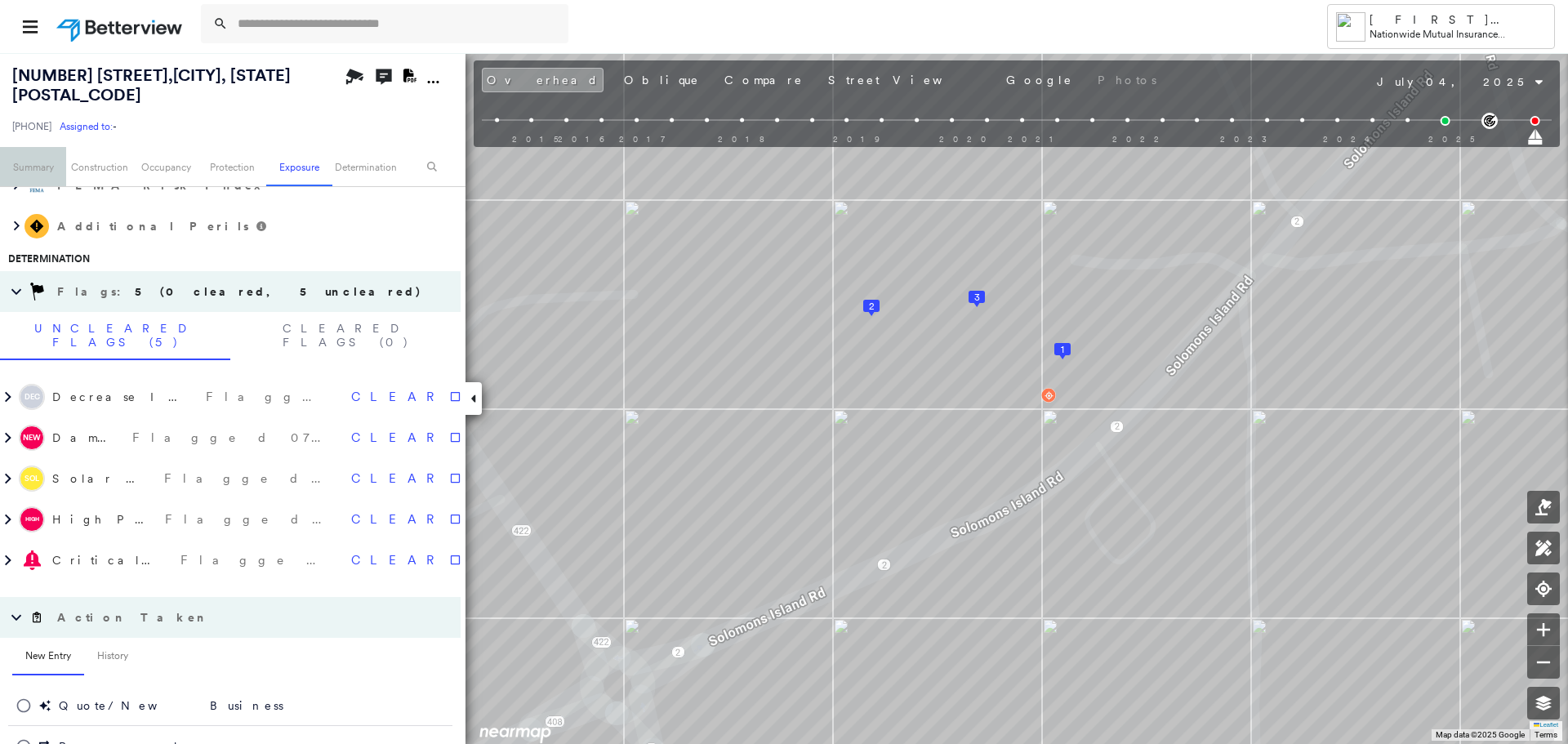 click on "Summary" at bounding box center [33, 167] 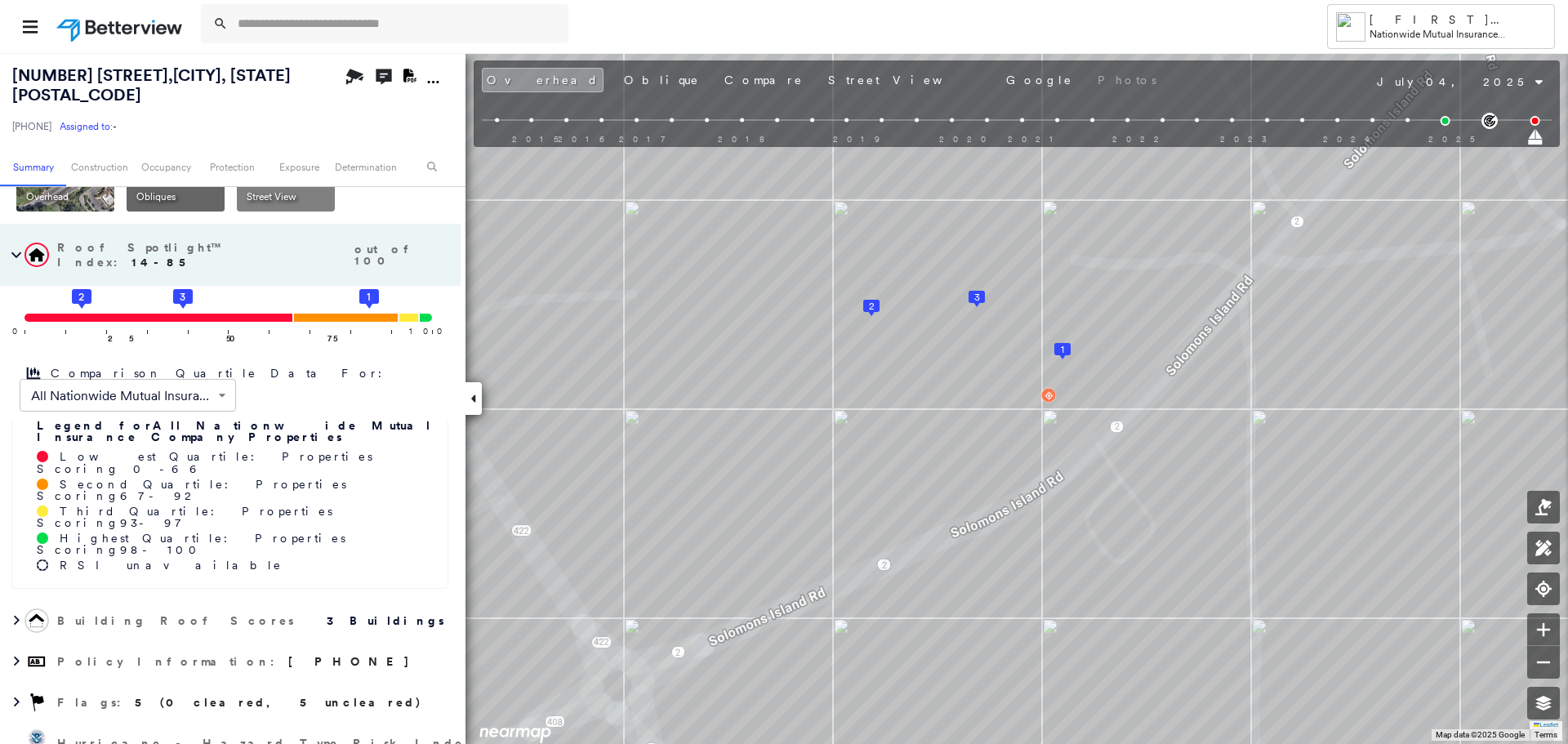 scroll, scrollTop: 192, scrollLeft: 0, axis: vertical 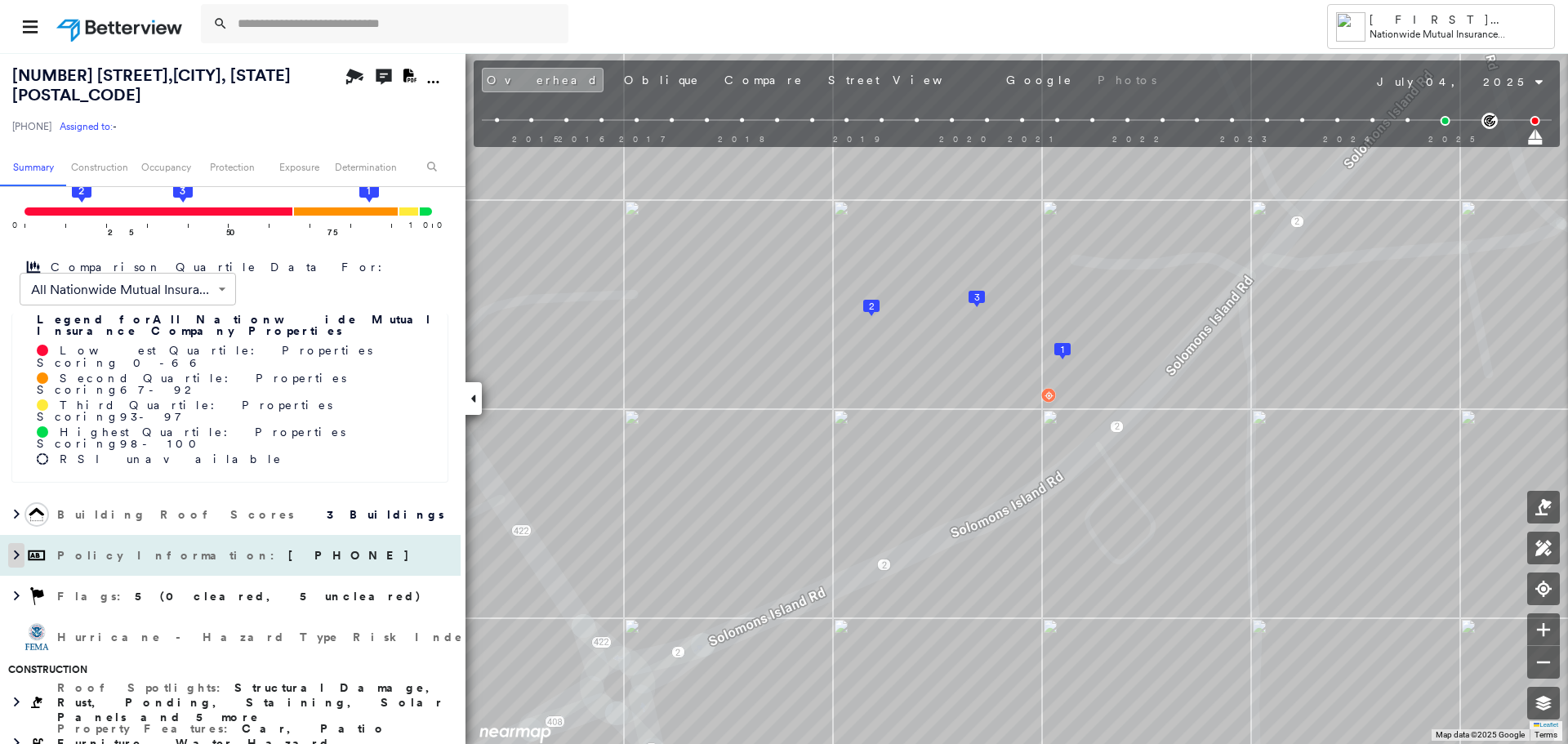 click 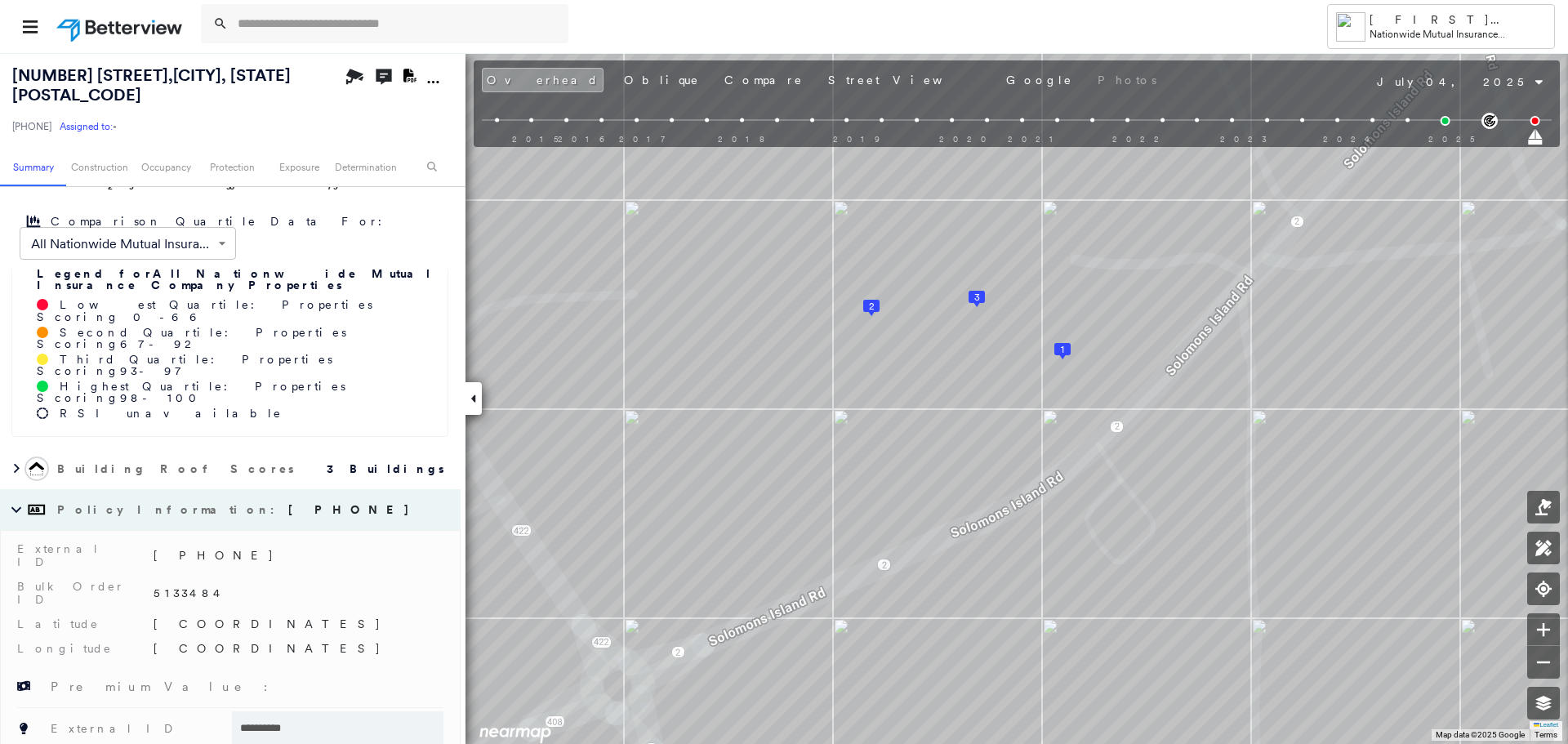 scroll, scrollTop: 198, scrollLeft: 0, axis: vertical 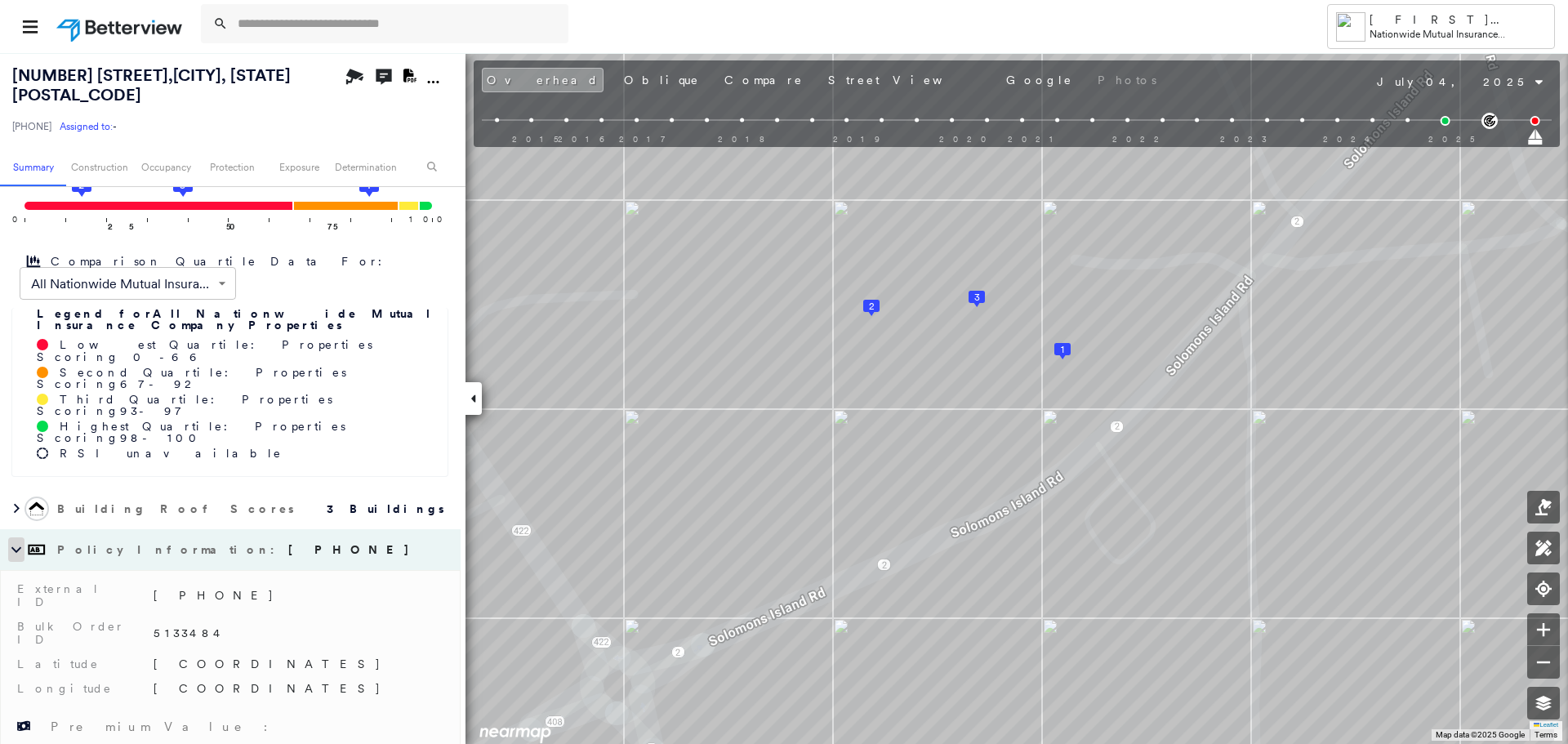click 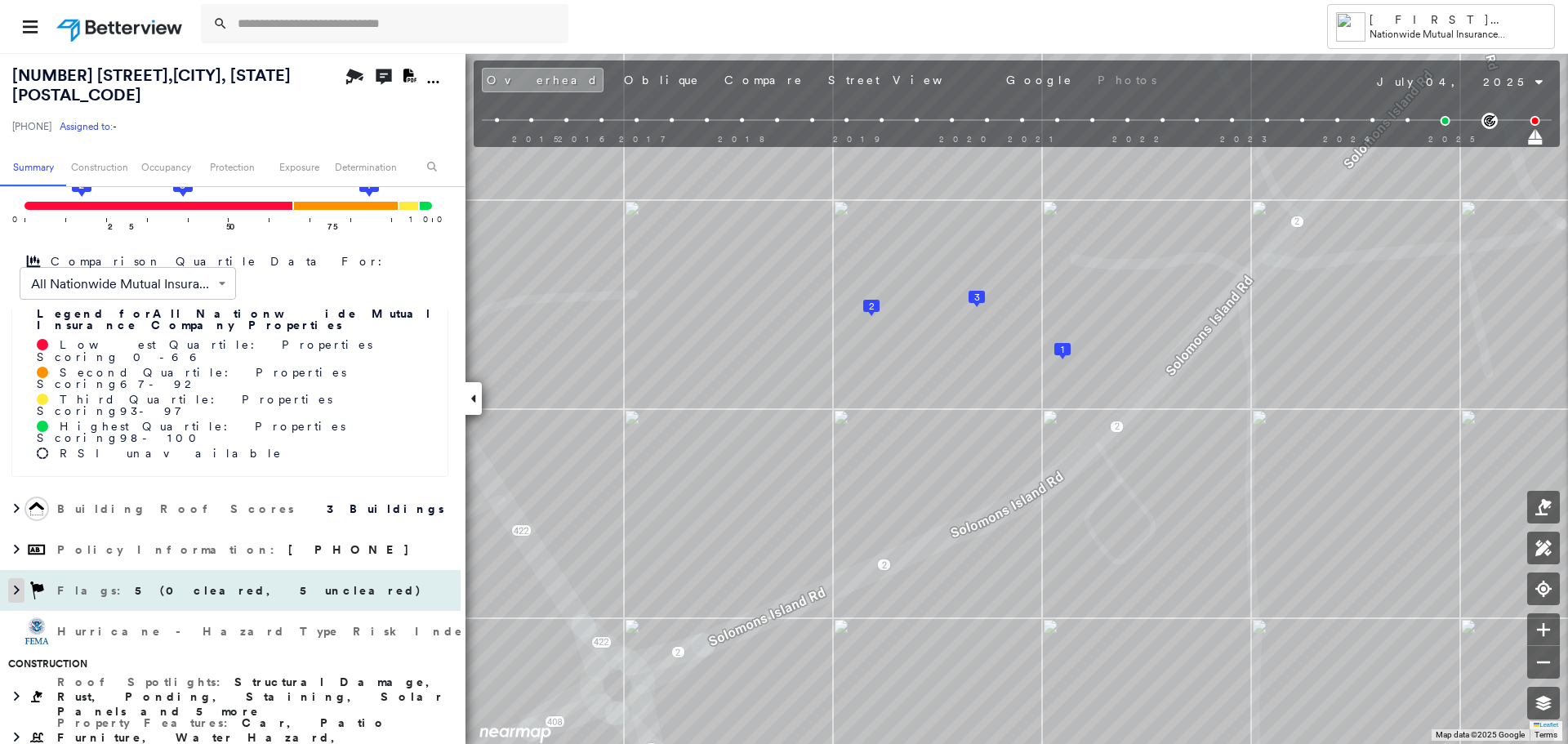 click 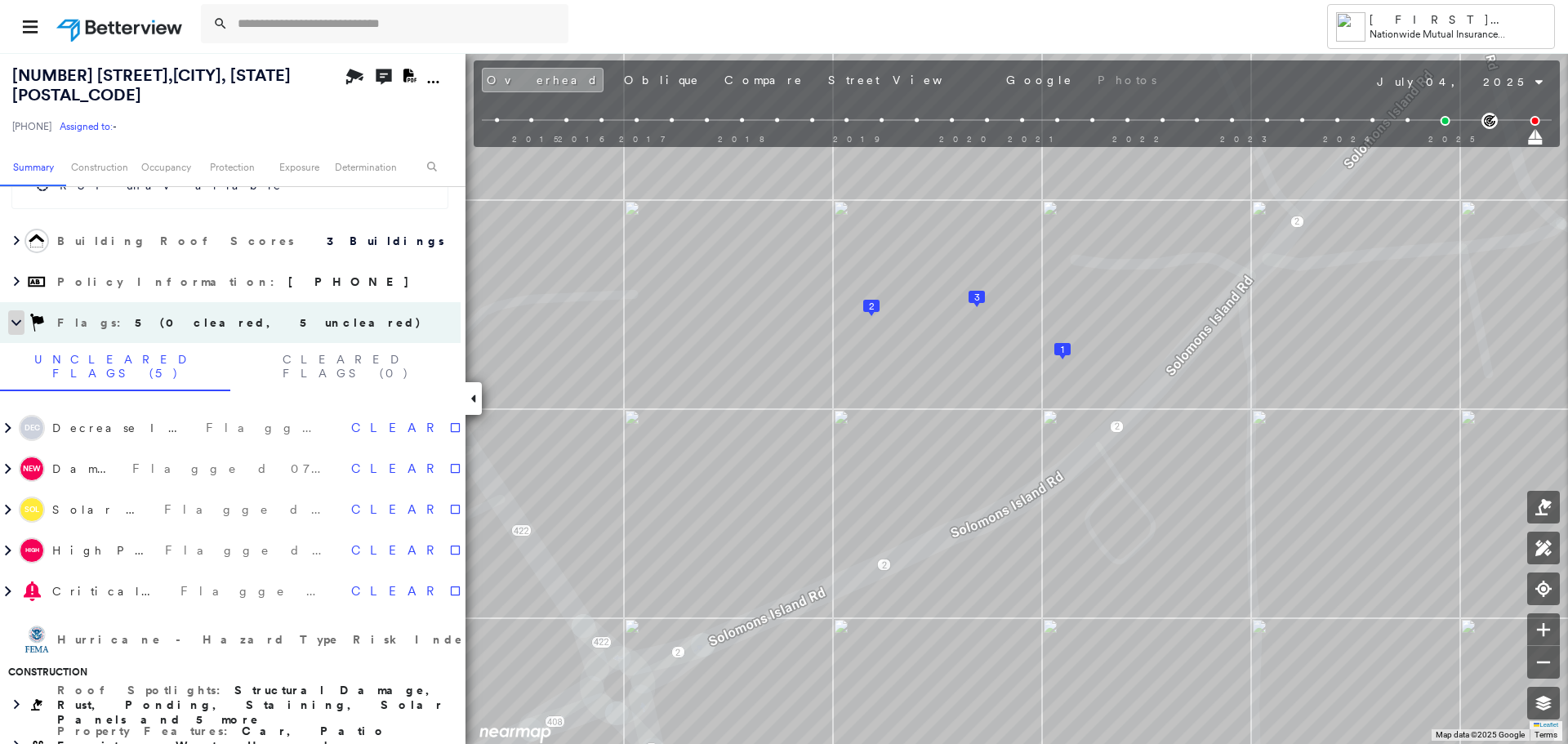 scroll, scrollTop: 474, scrollLeft: 0, axis: vertical 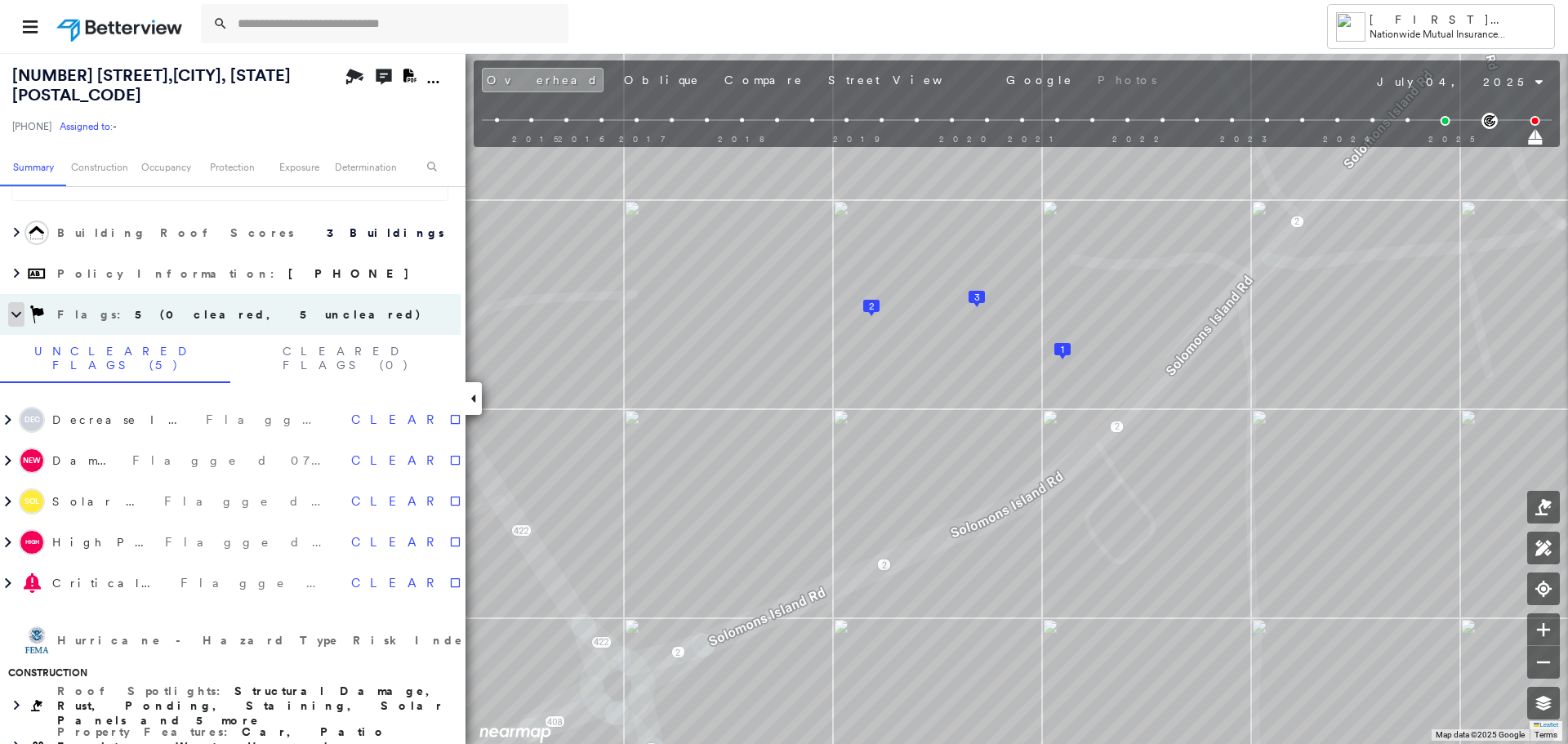 click 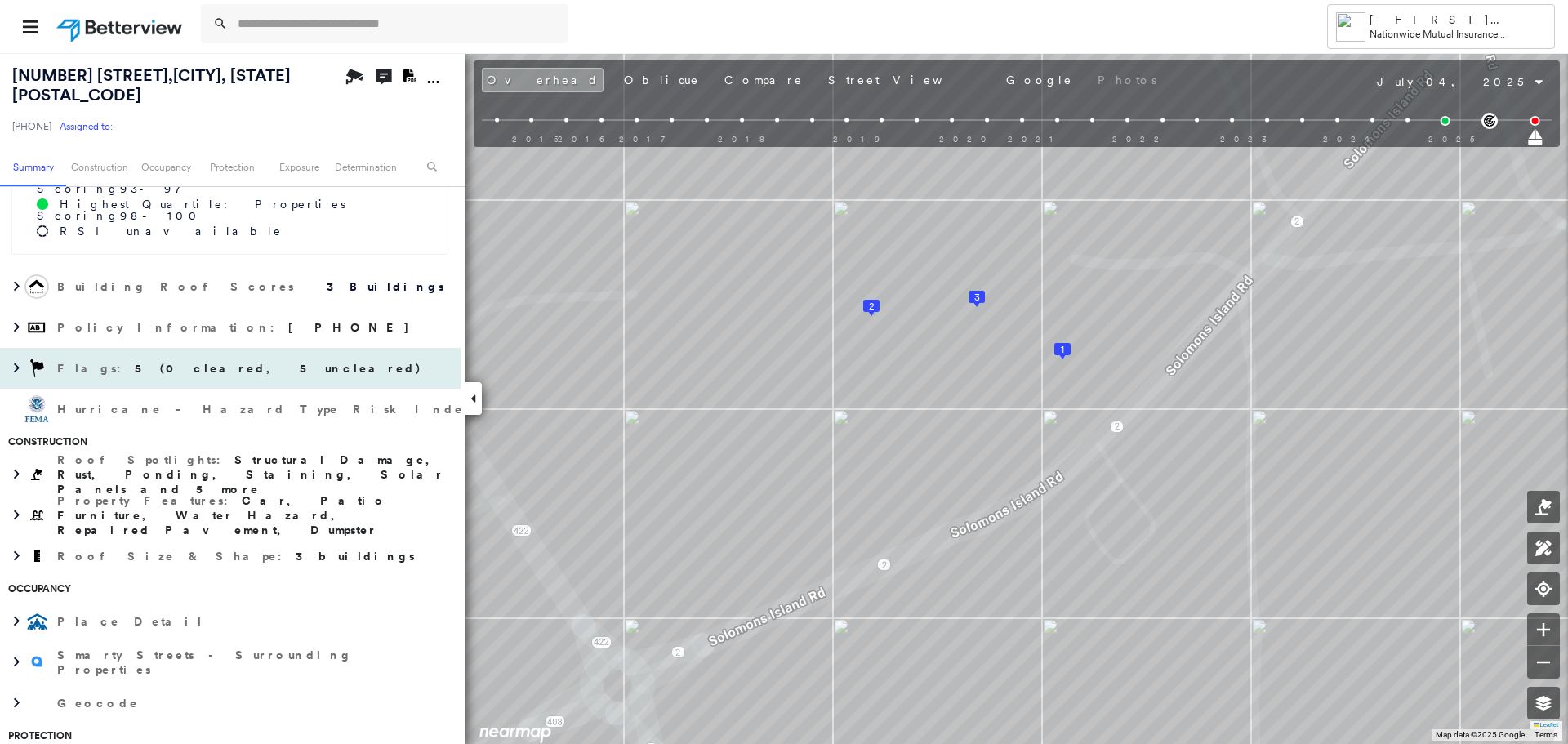 scroll, scrollTop: 443, scrollLeft: 0, axis: vertical 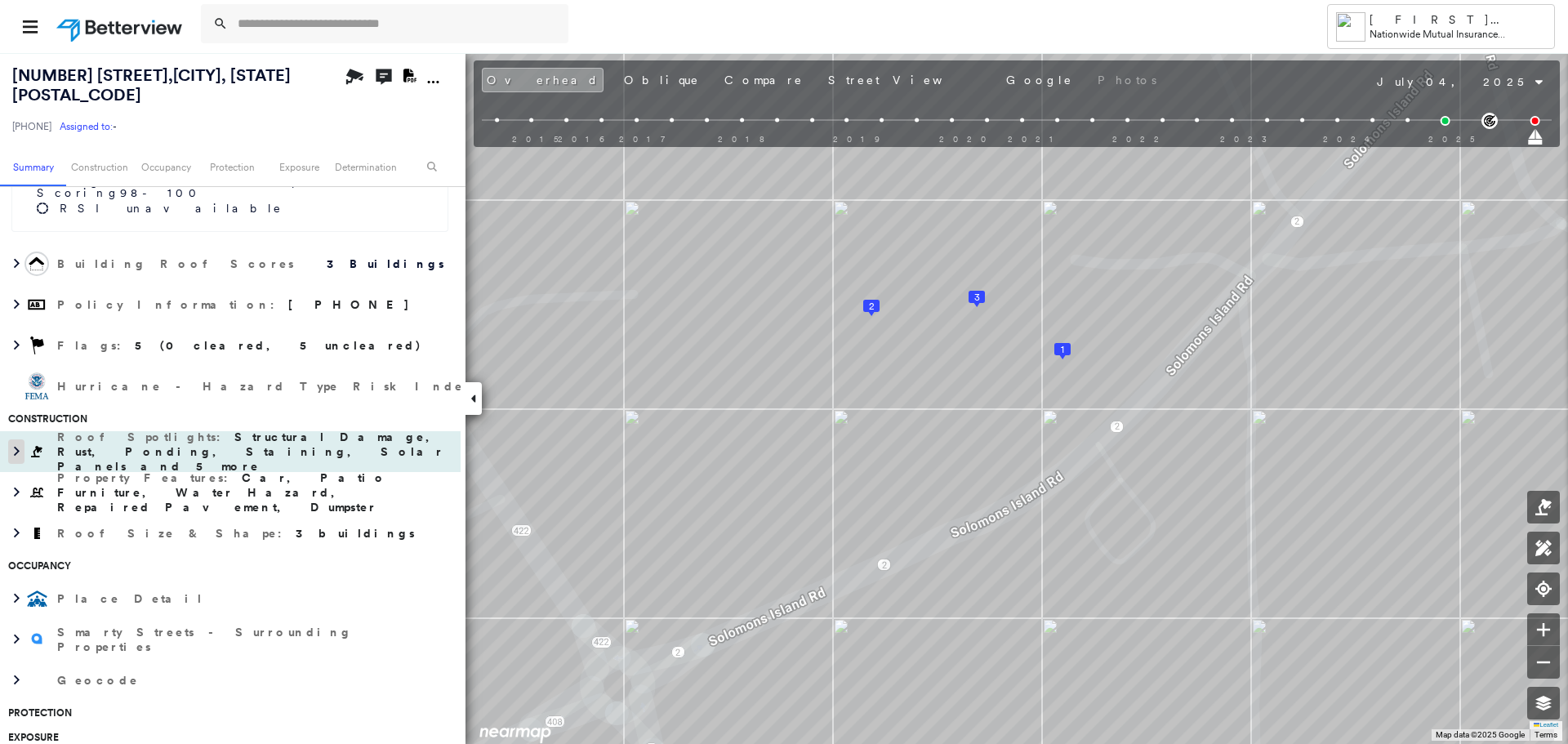 click at bounding box center (16, 452) 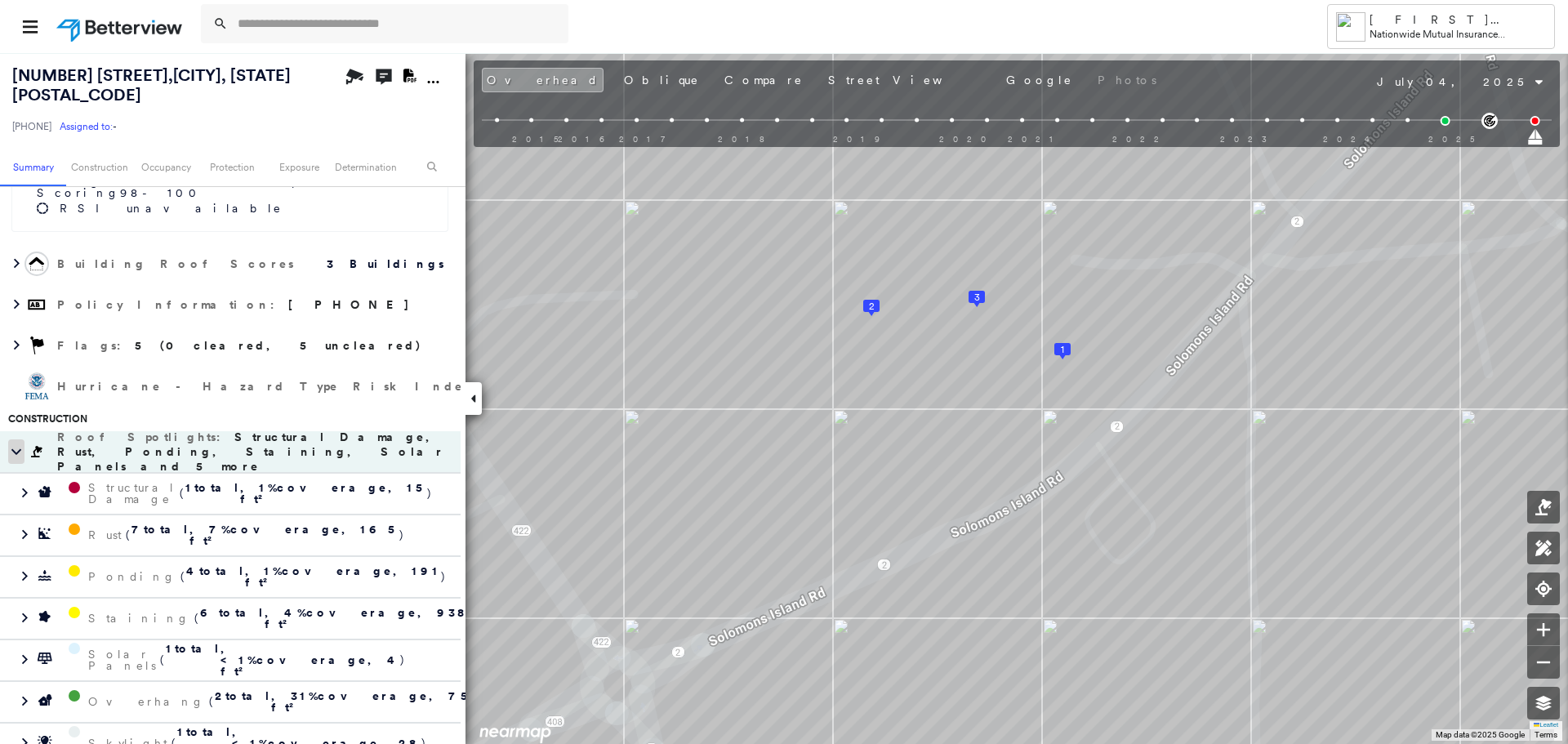 click 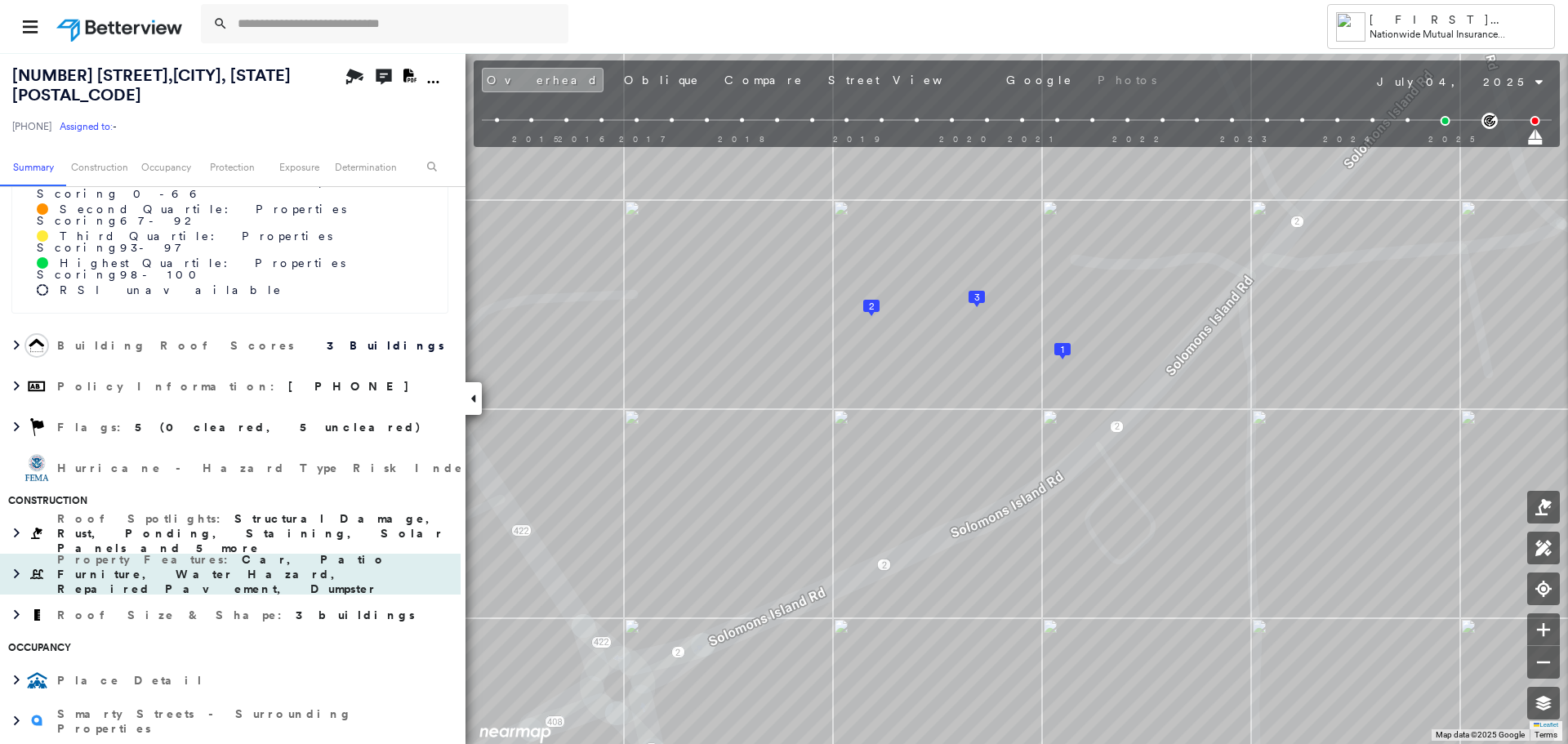 scroll, scrollTop: 443, scrollLeft: 0, axis: vertical 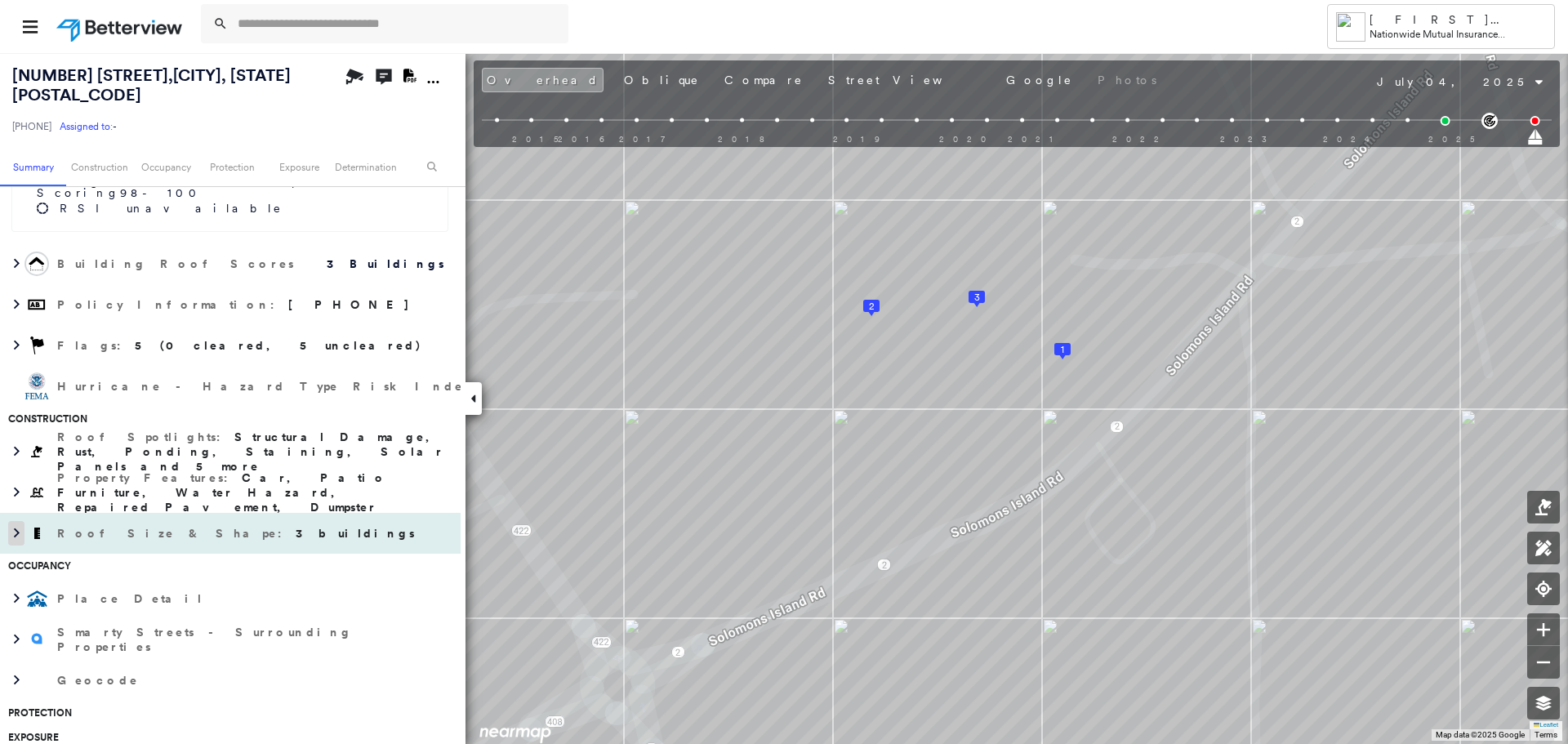 click 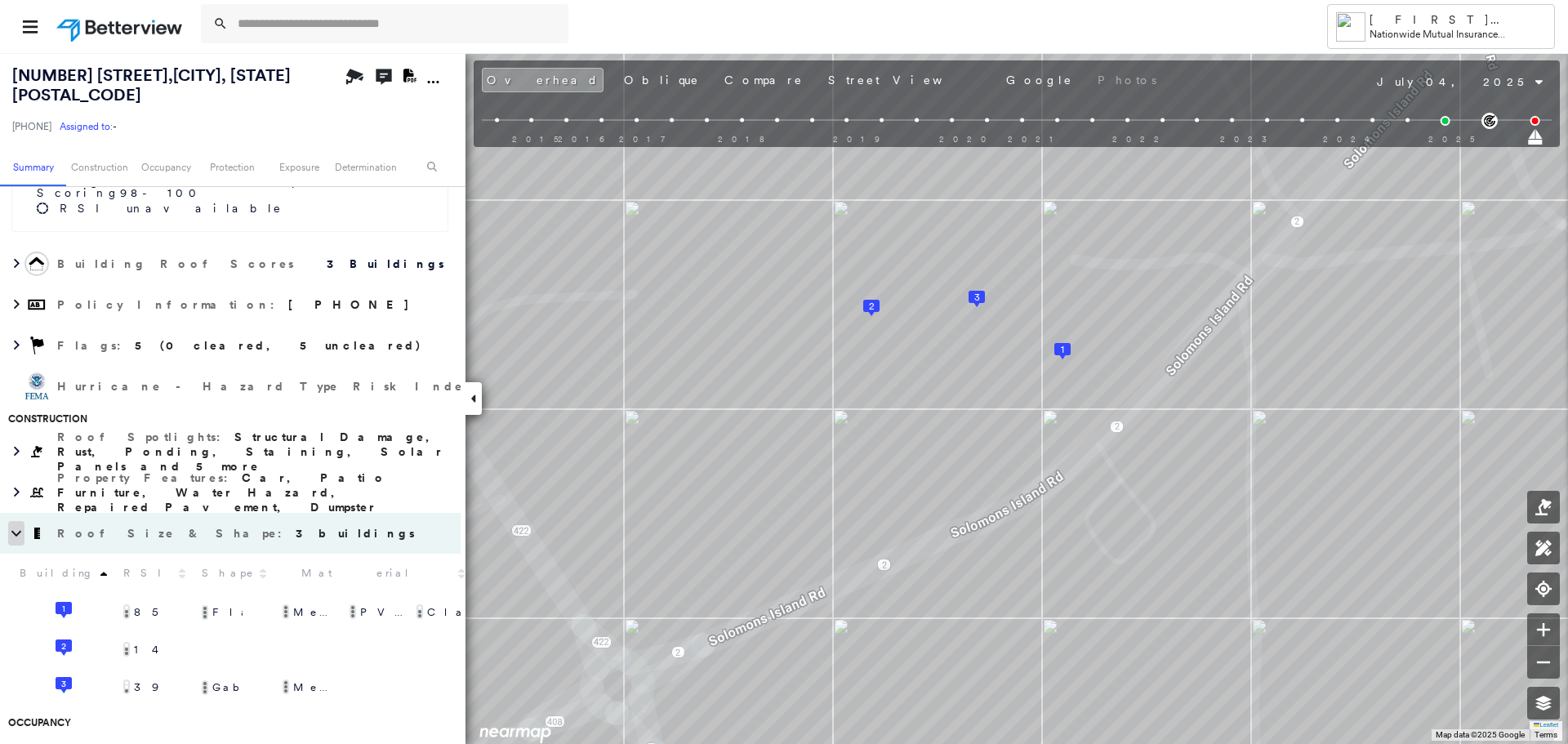 click 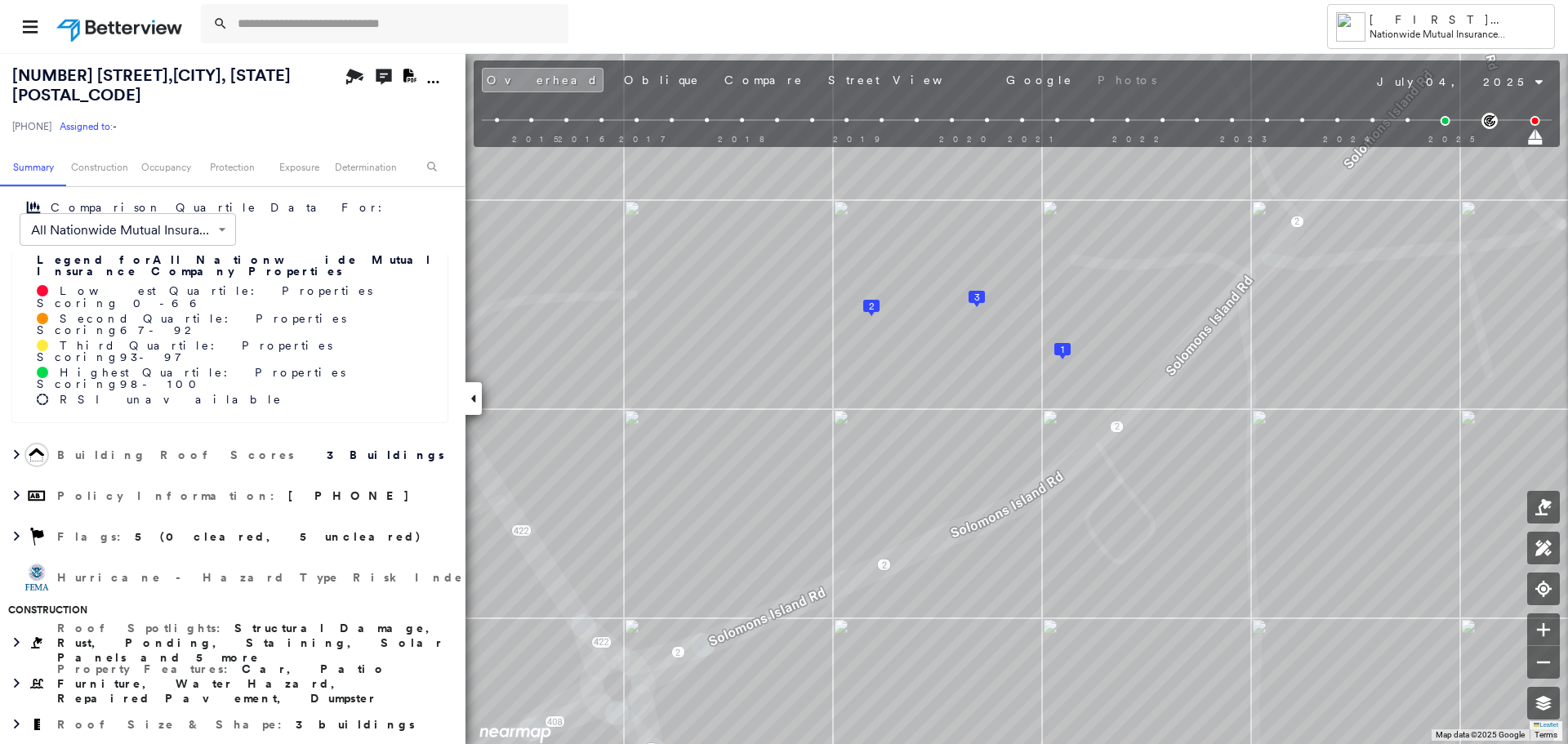 scroll, scrollTop: 279, scrollLeft: 0, axis: vertical 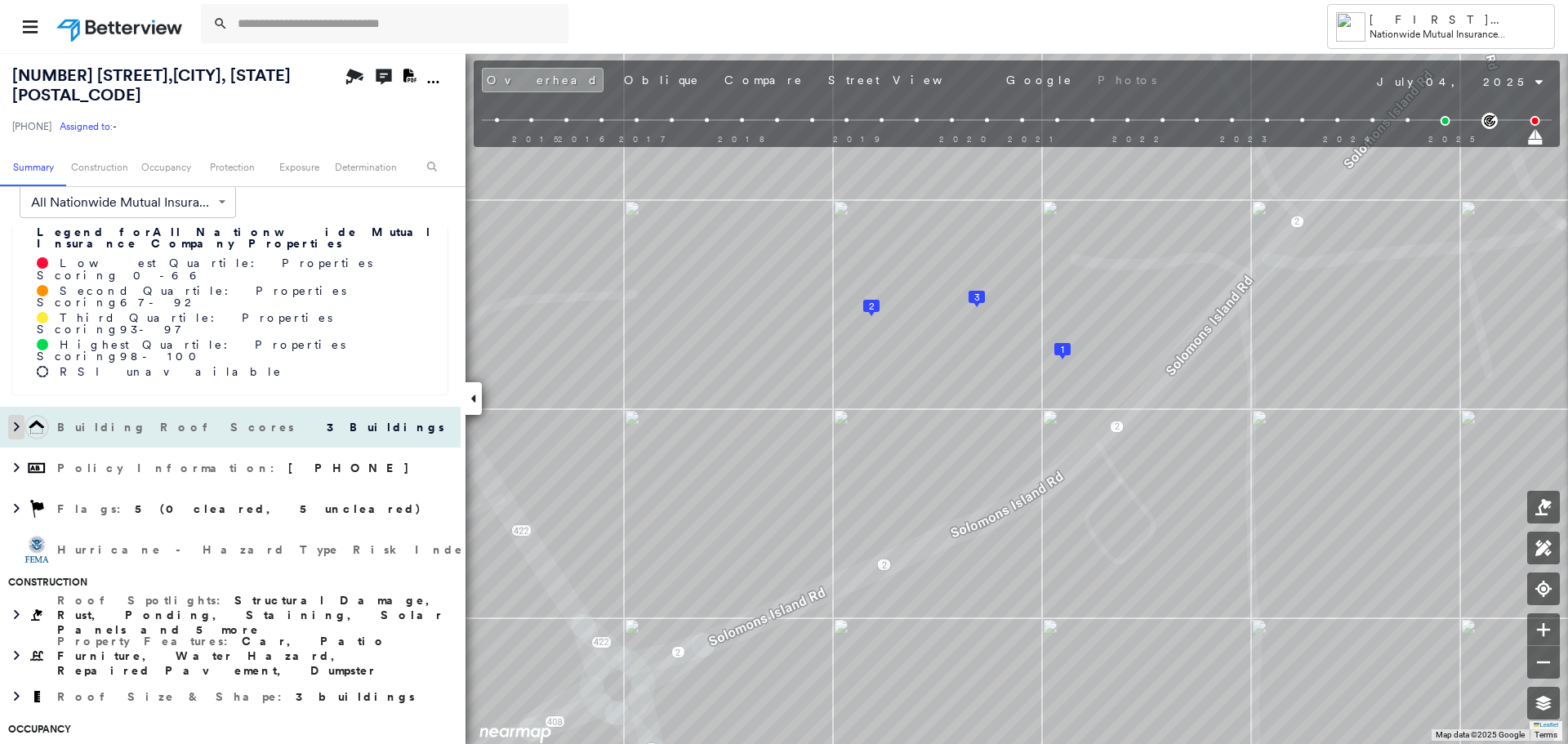 click at bounding box center [16, 427] 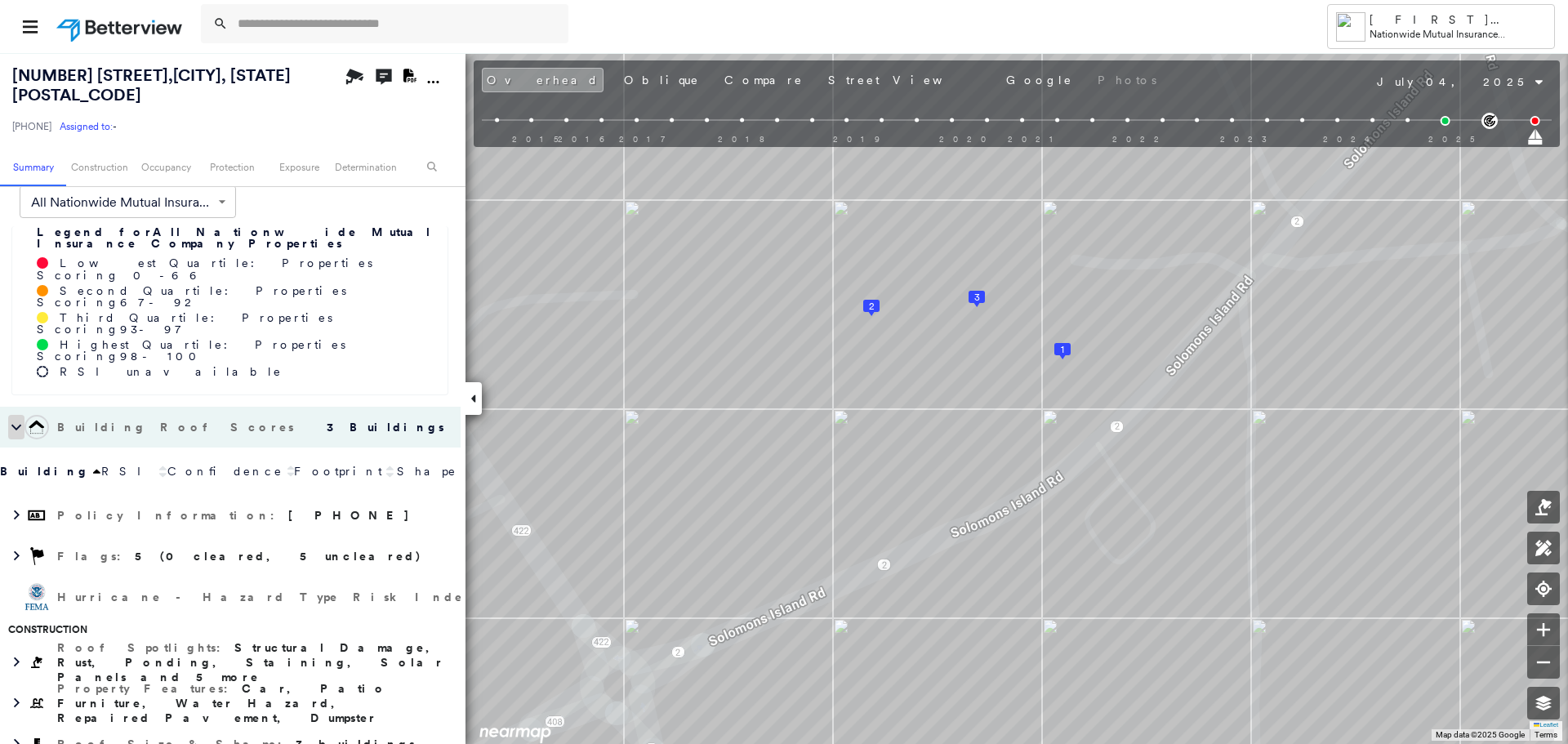 scroll, scrollTop: 449, scrollLeft: 0, axis: vertical 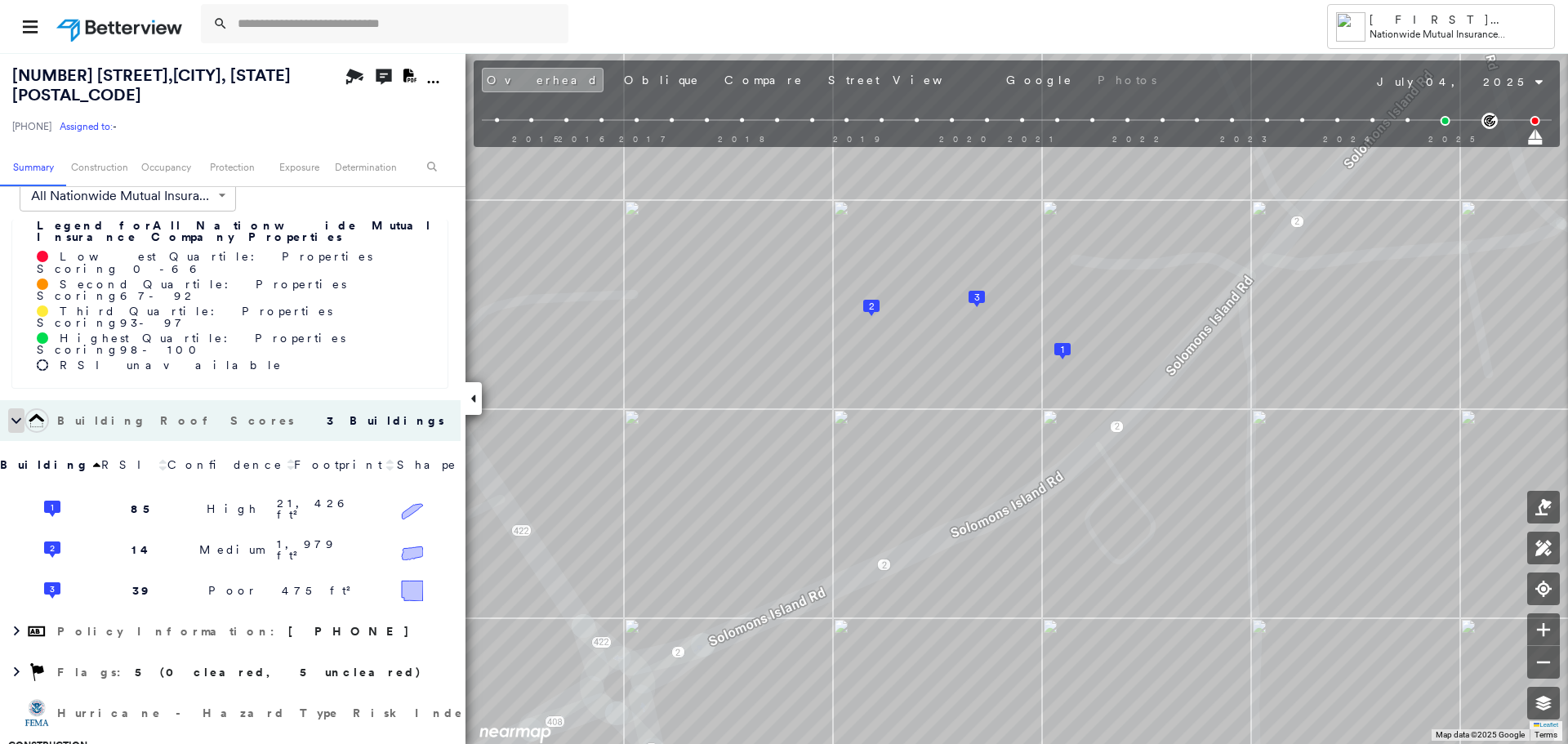 click 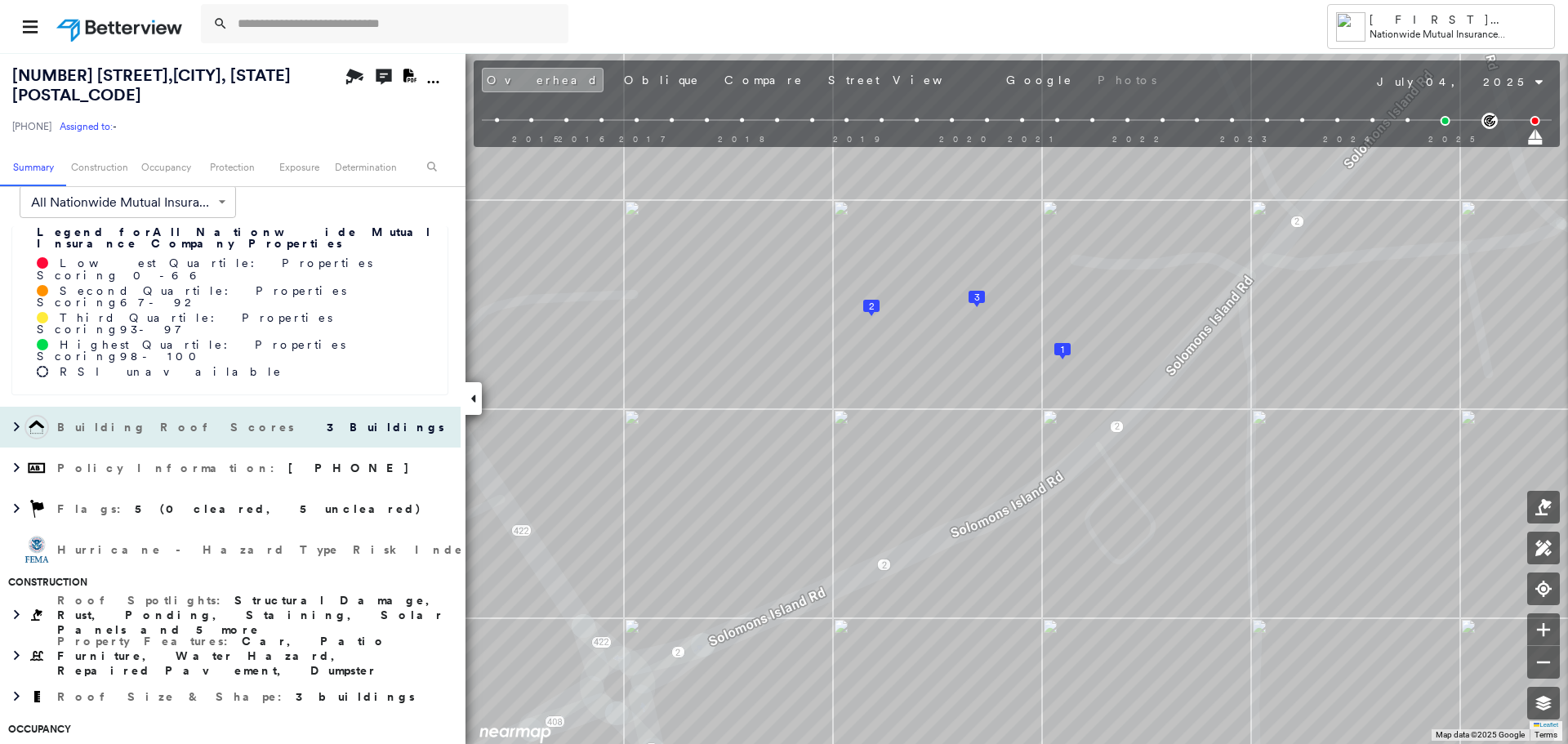 scroll, scrollTop: 361, scrollLeft: 0, axis: vertical 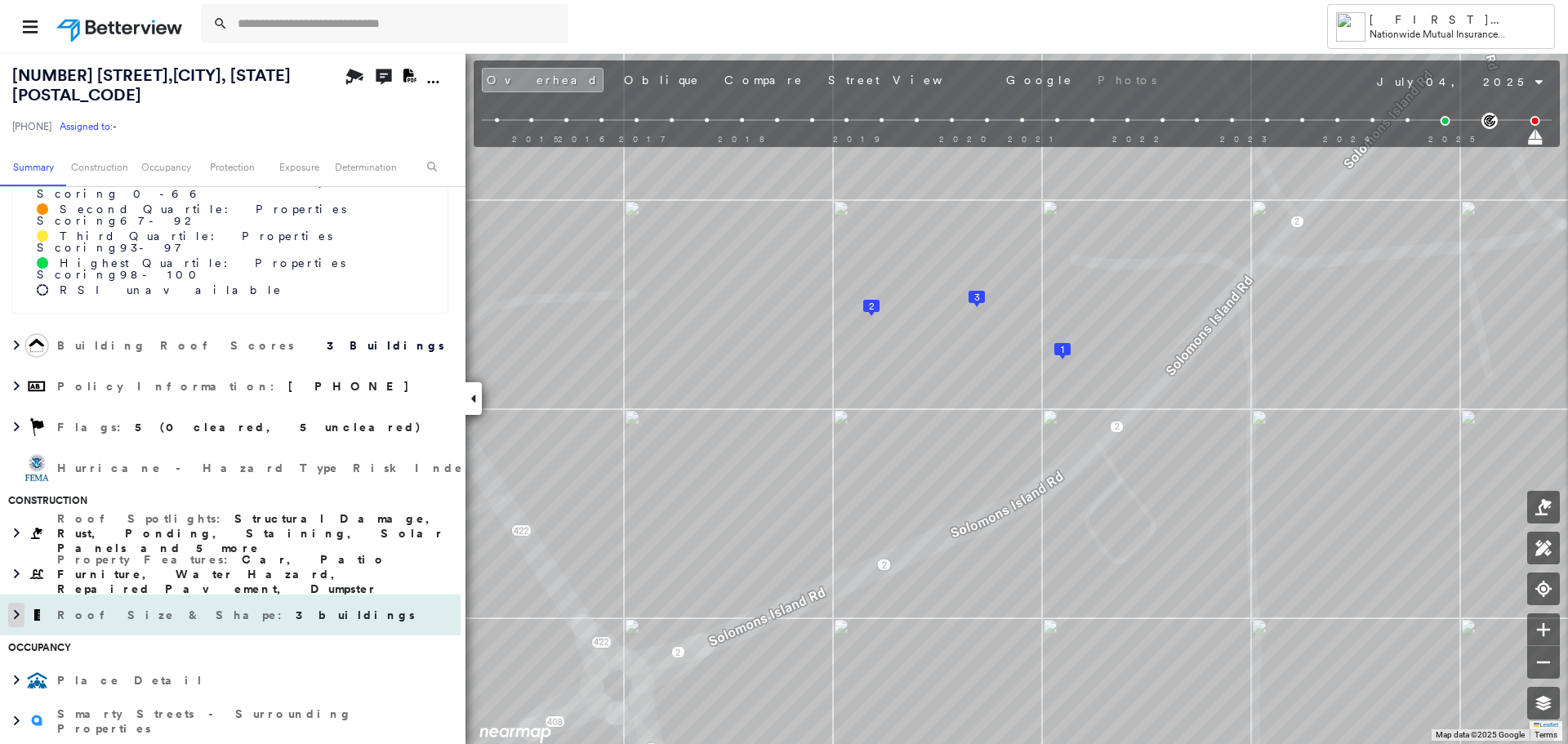 click at bounding box center [16, 615] 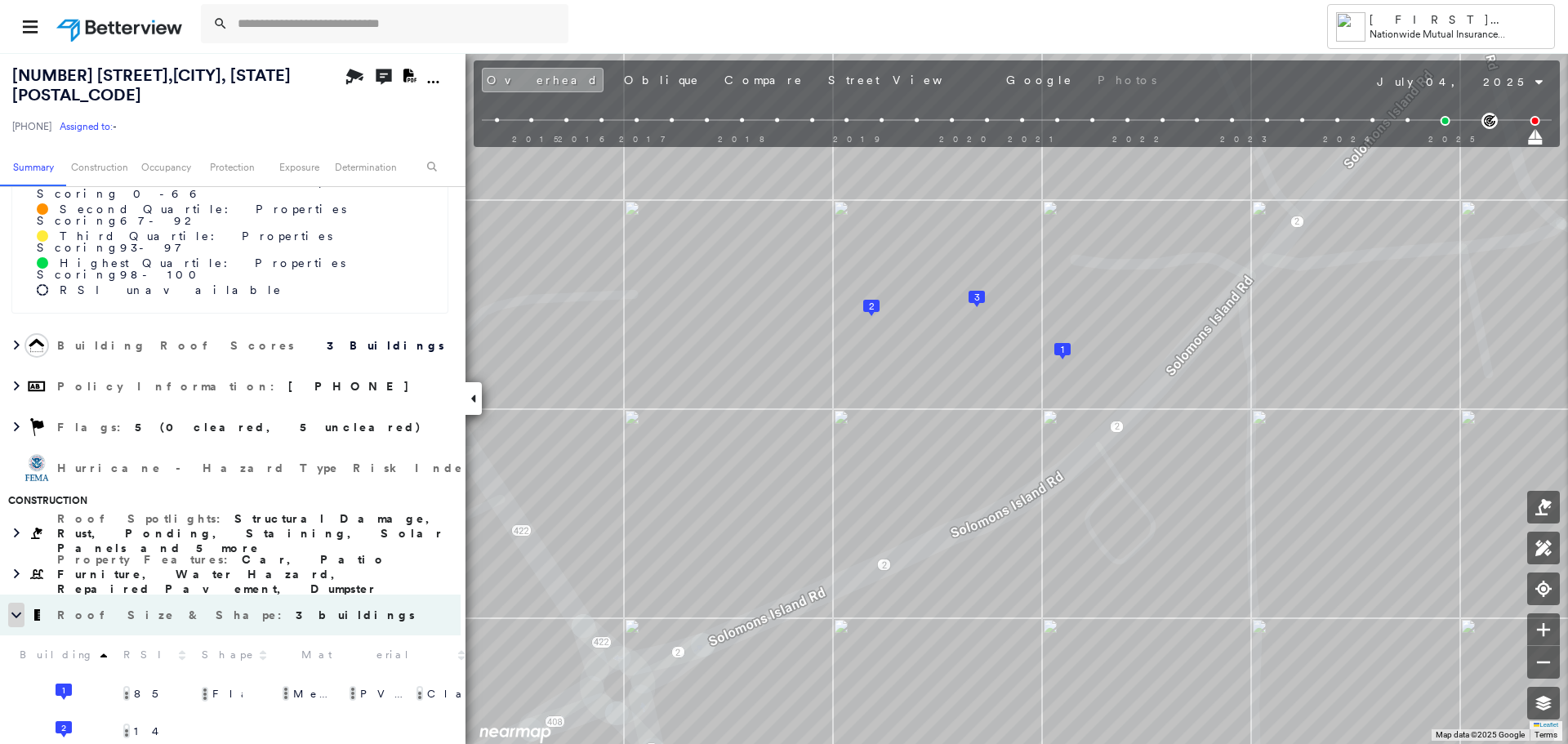 click 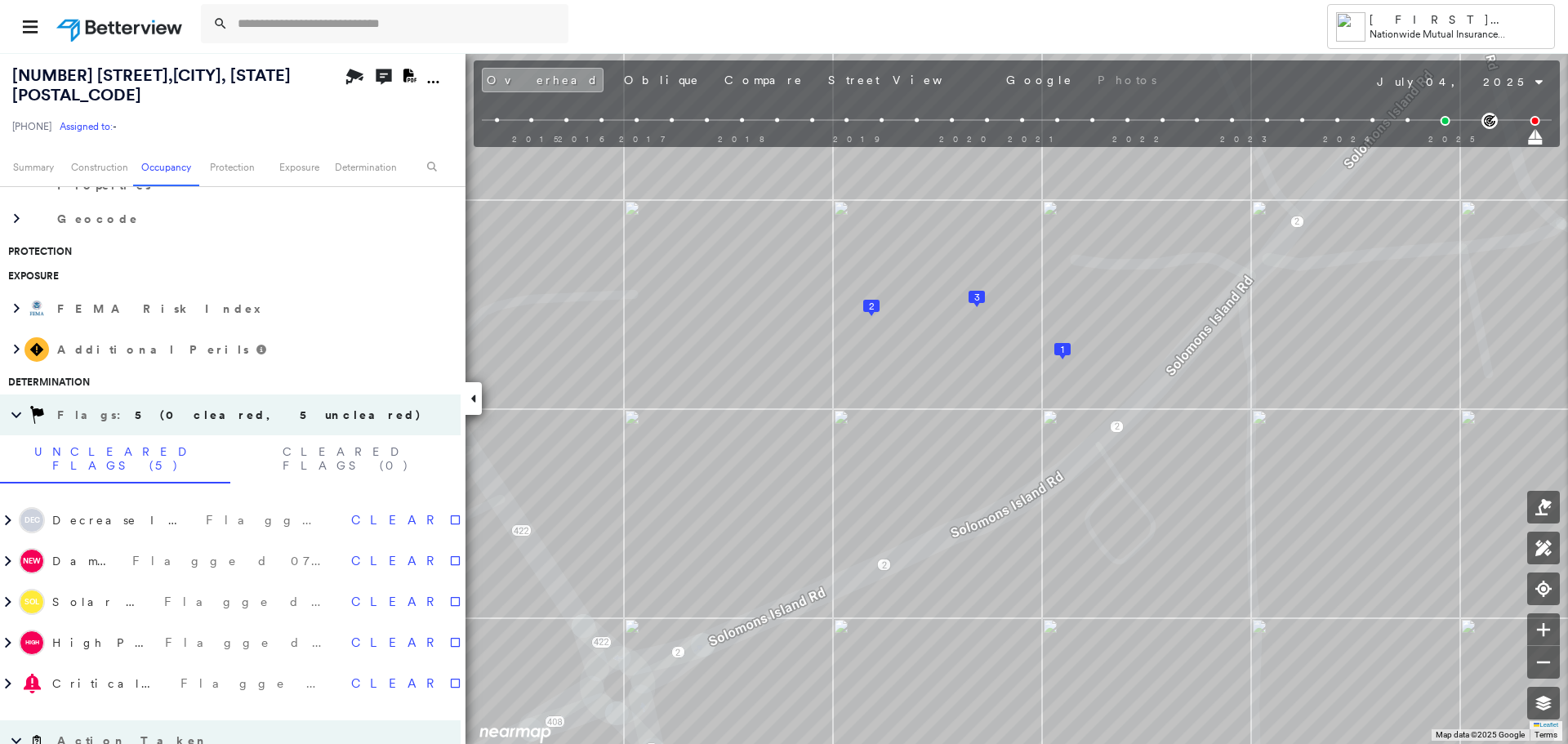 scroll, scrollTop: 933, scrollLeft: 0, axis: vertical 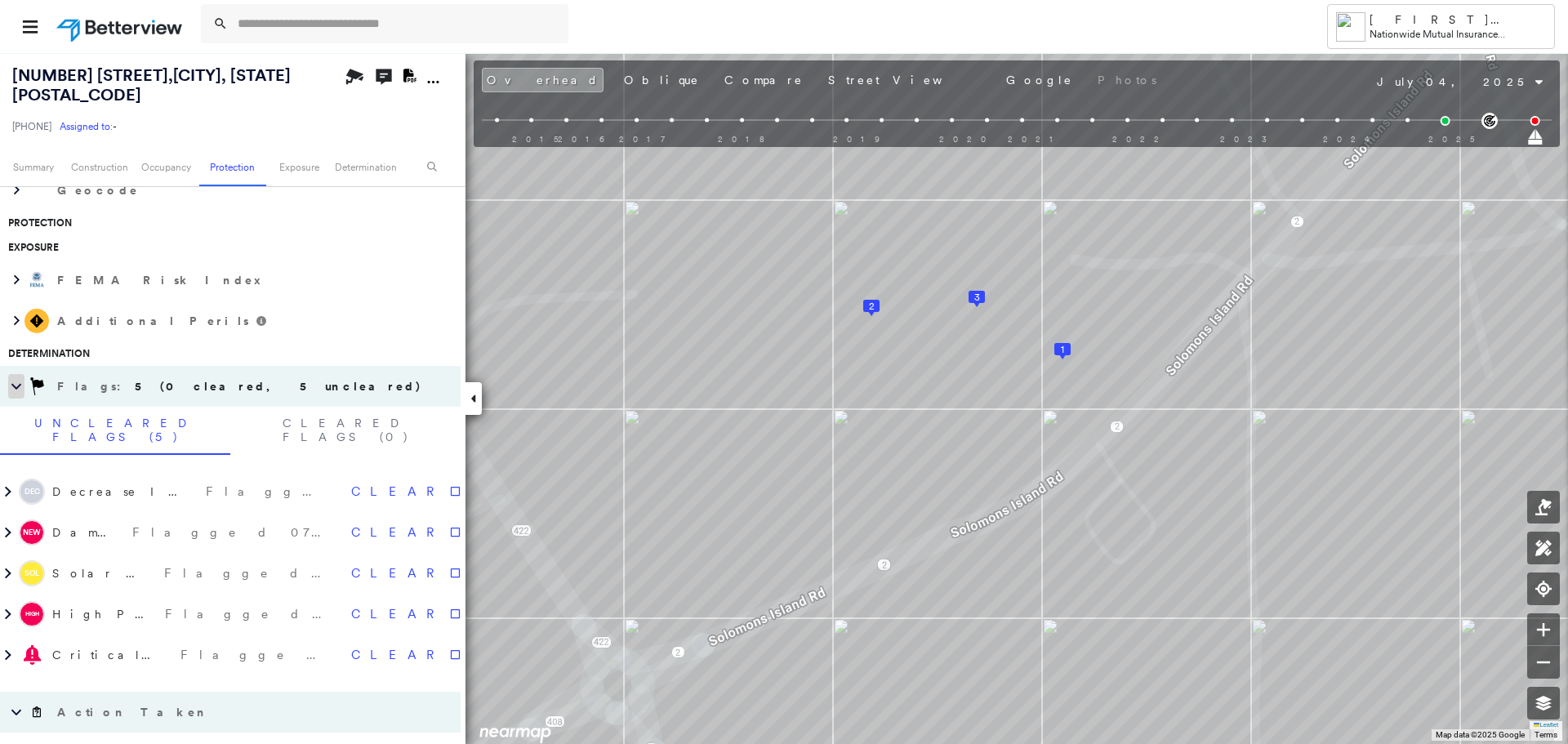 click 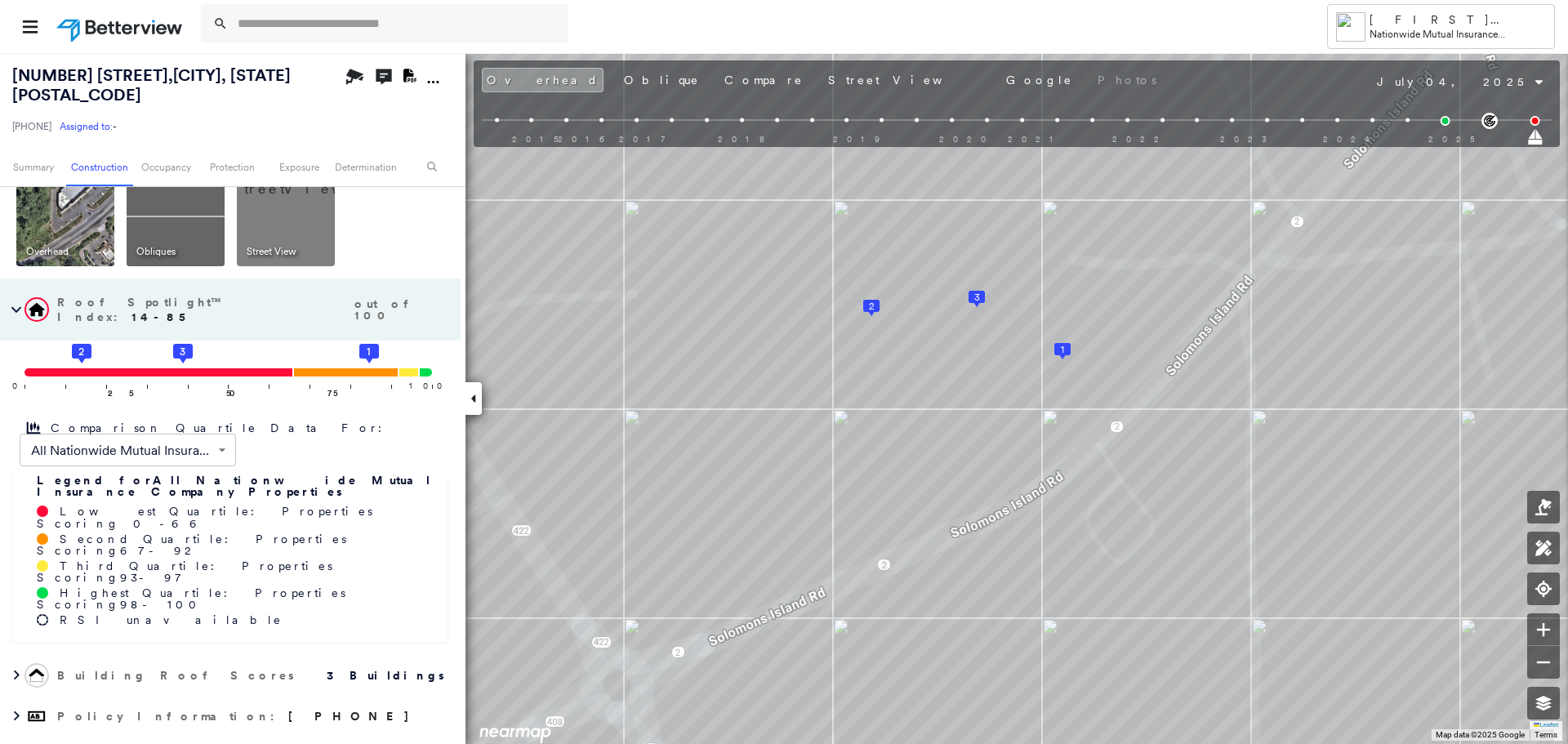 scroll, scrollTop: 0, scrollLeft: 0, axis: both 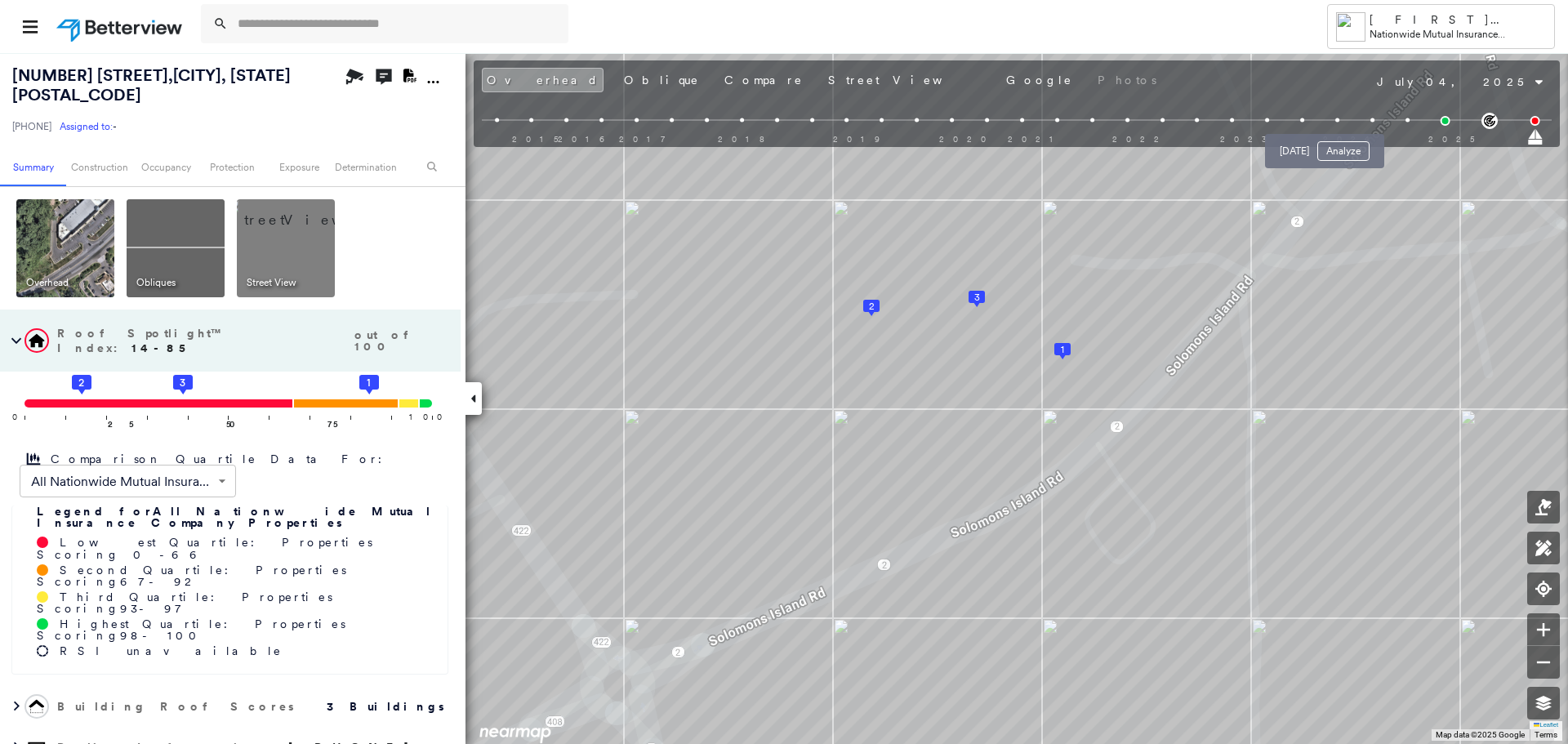 click at bounding box center [1337, 120] 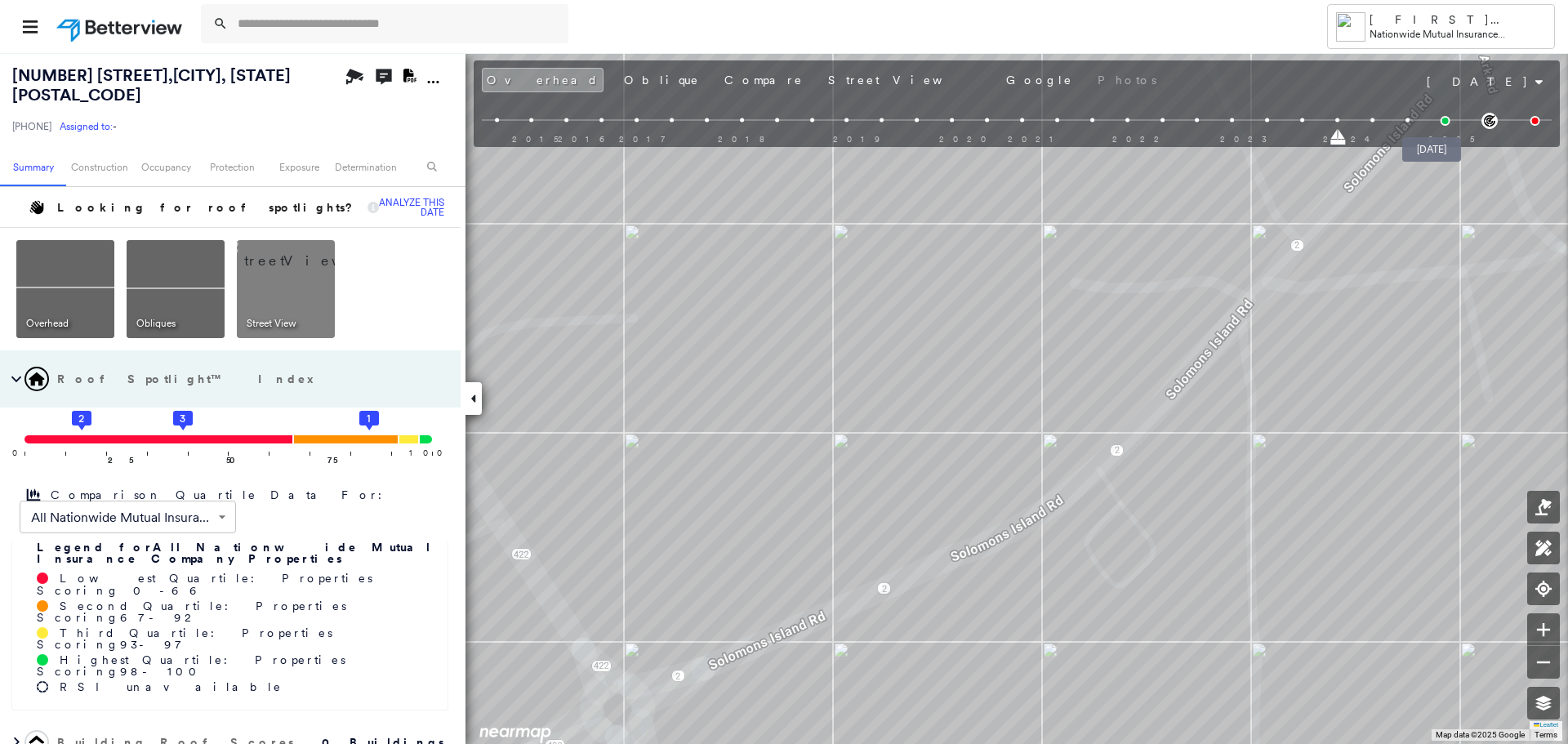 click at bounding box center [1446, 121] 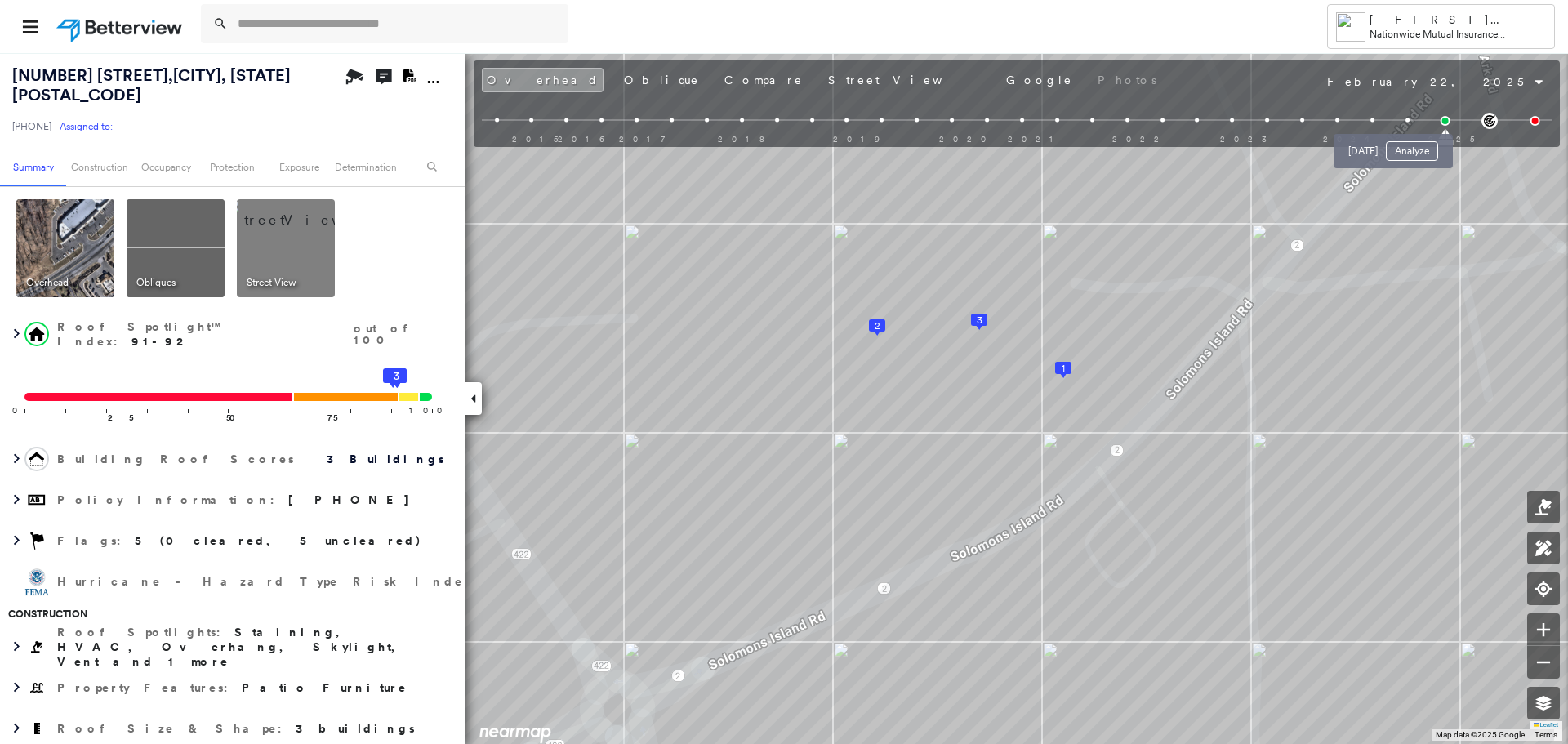 click at bounding box center [1407, 120] 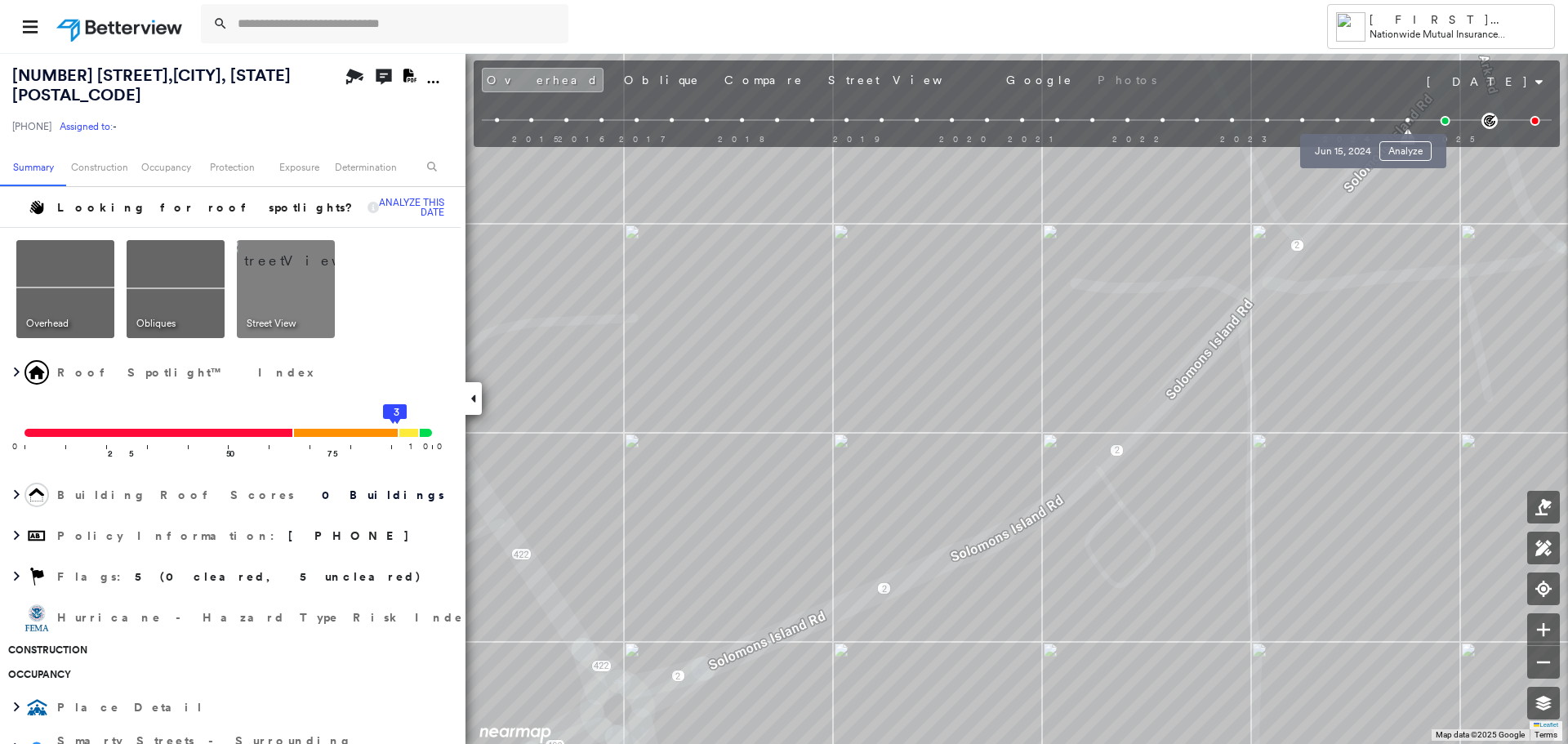 click at bounding box center [1372, 120] 